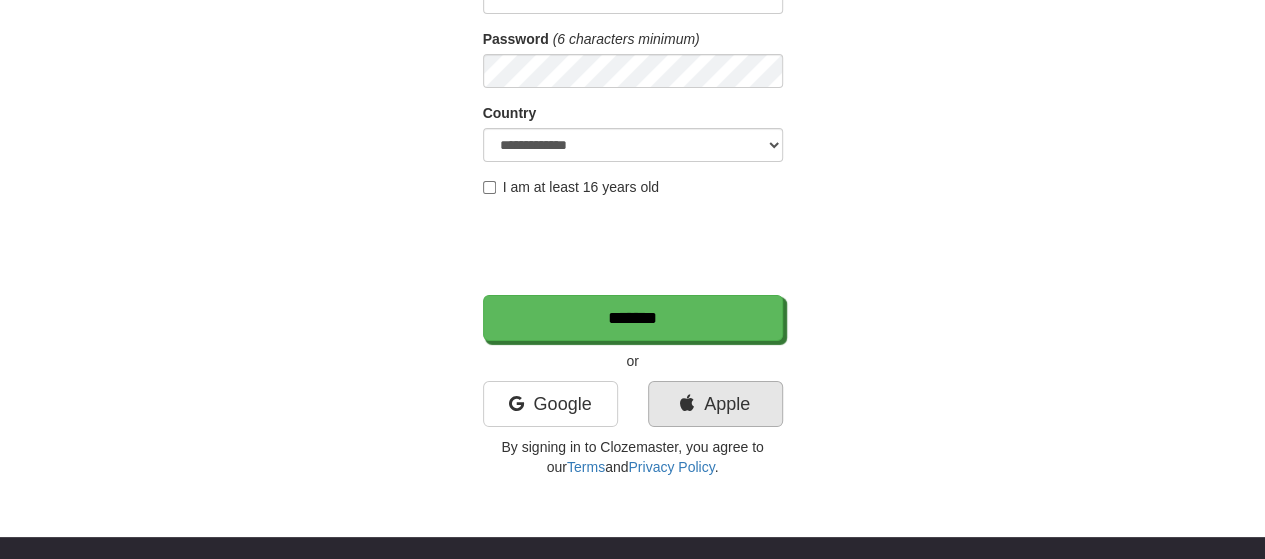 scroll, scrollTop: 300, scrollLeft: 0, axis: vertical 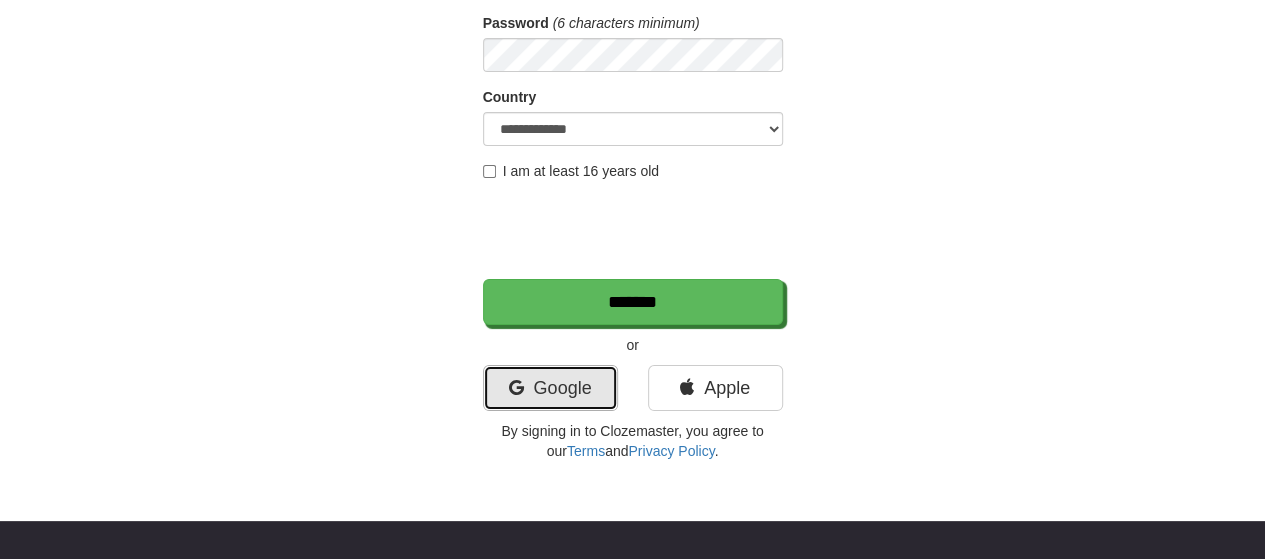 click on "Google" at bounding box center (550, 388) 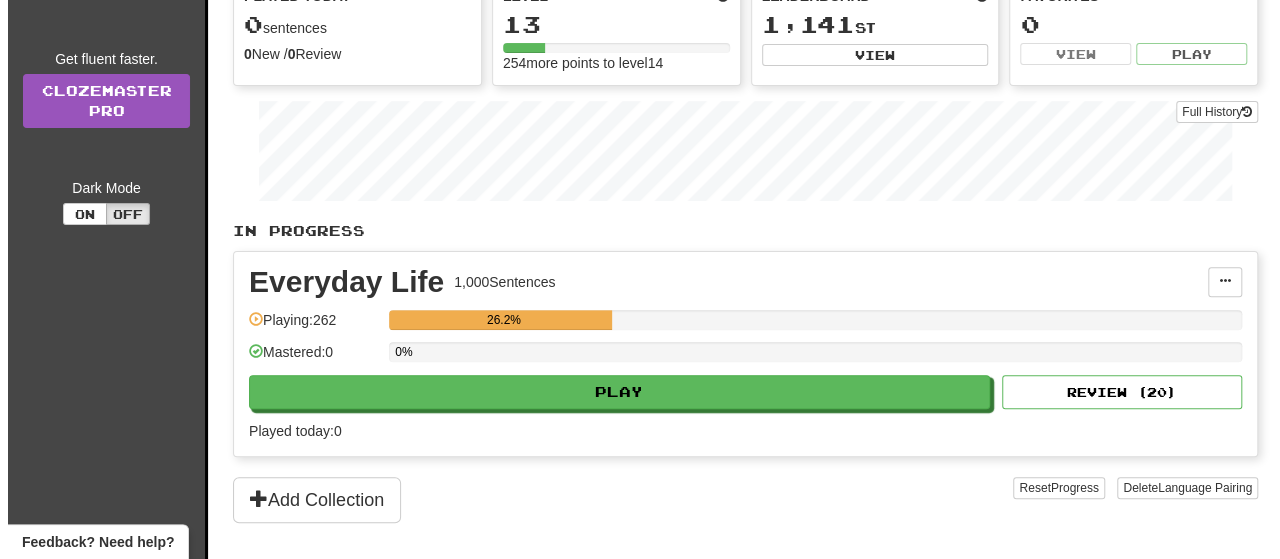 scroll, scrollTop: 300, scrollLeft: 0, axis: vertical 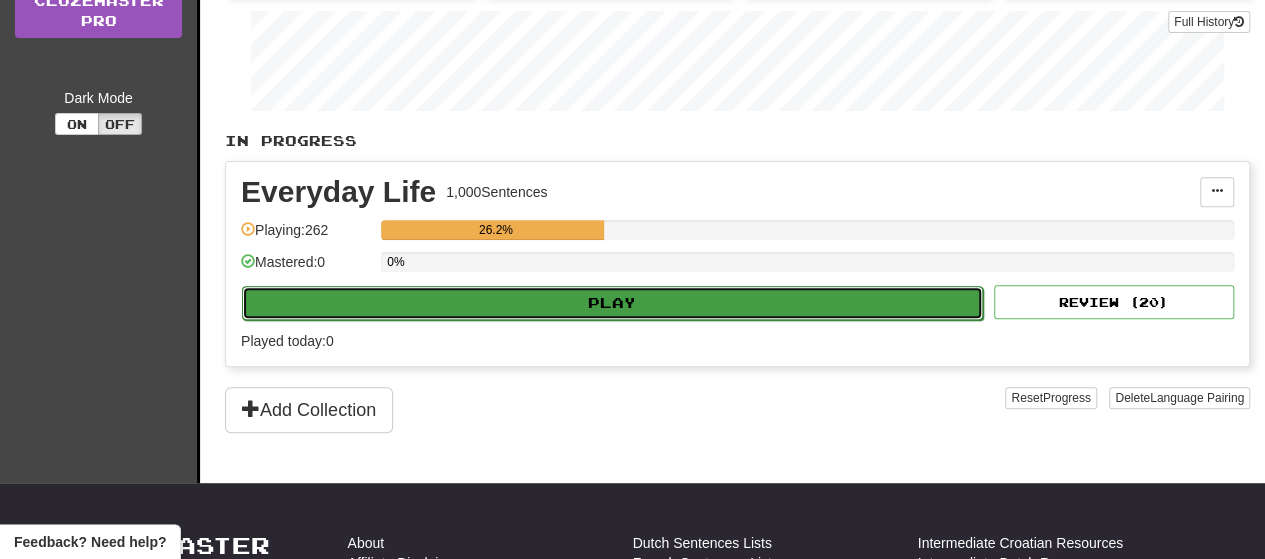 click on "Play" at bounding box center [612, 303] 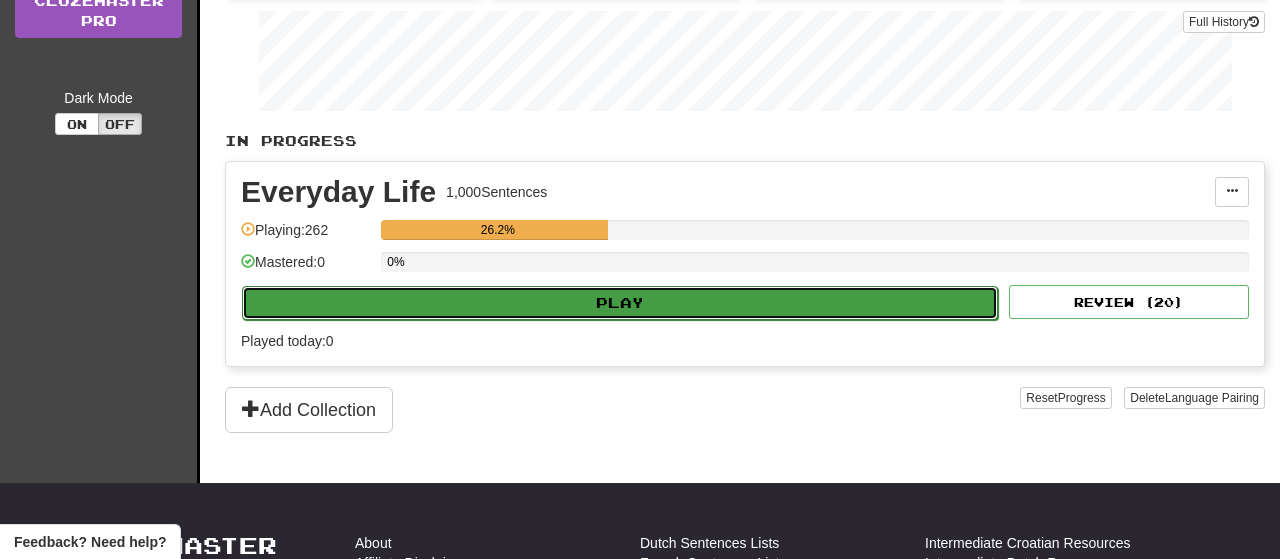 select on "**" 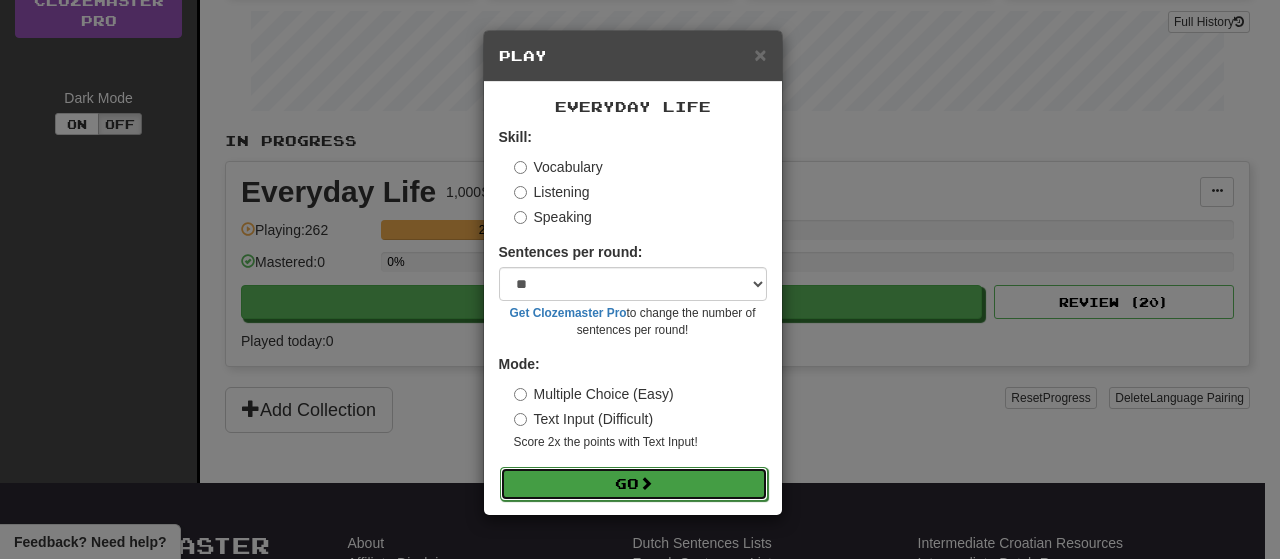 click on "Go" at bounding box center (634, 484) 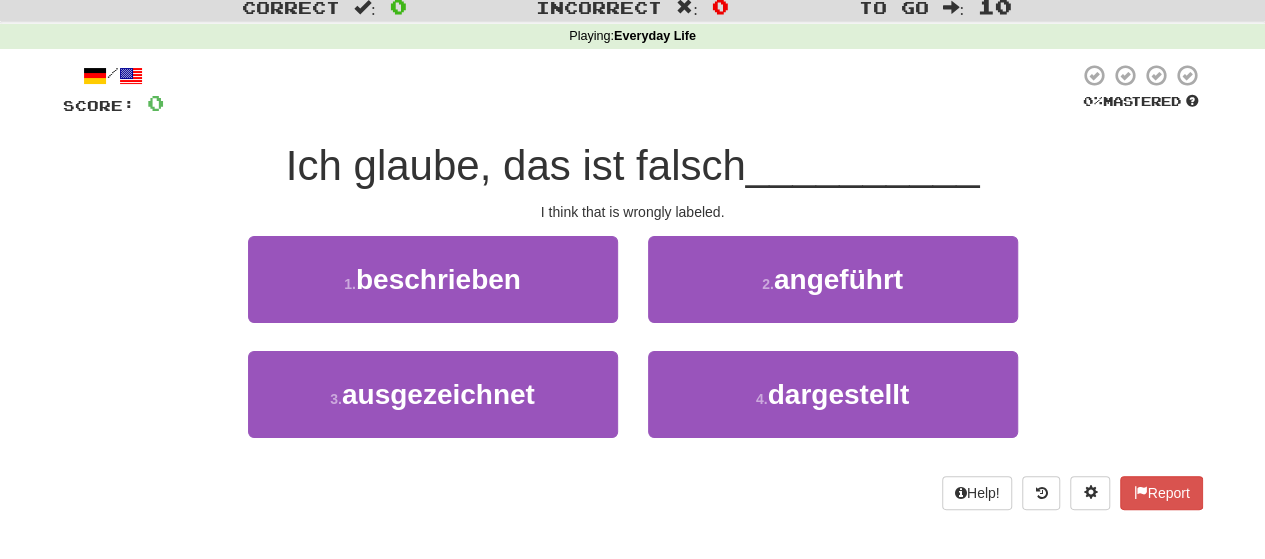 scroll, scrollTop: 100, scrollLeft: 0, axis: vertical 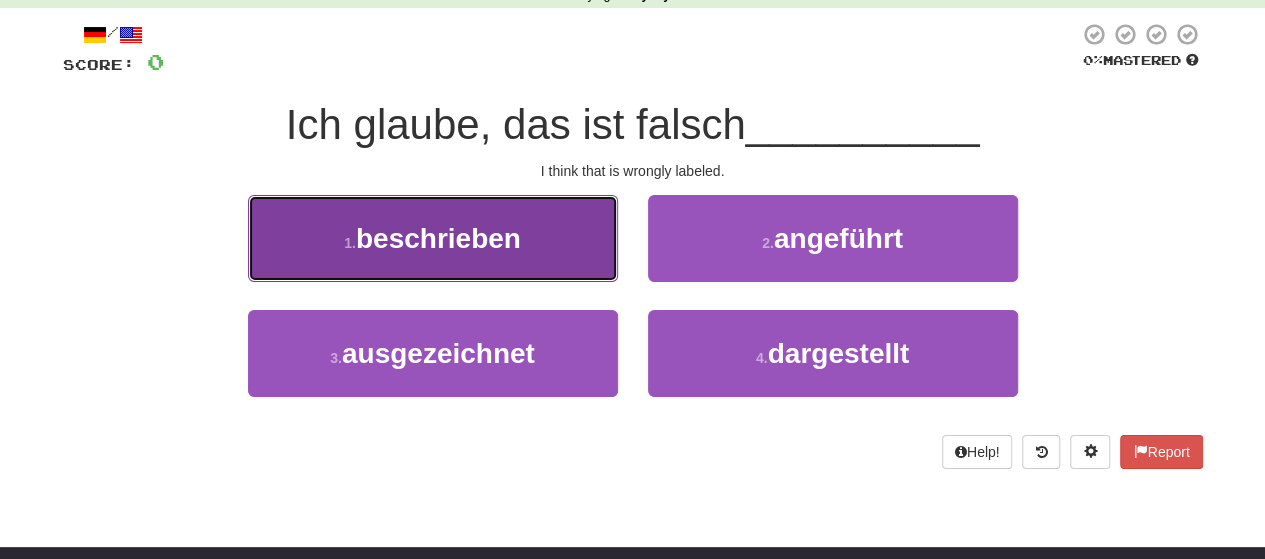 click on "1 .  beschrieben" at bounding box center [433, 238] 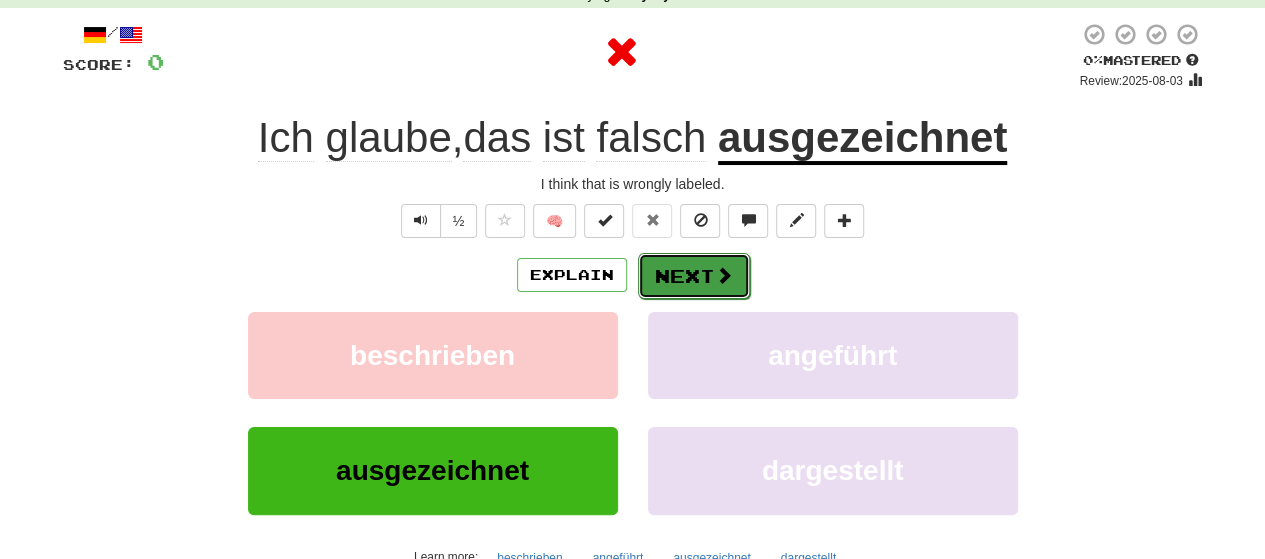 click on "Next" at bounding box center [694, 276] 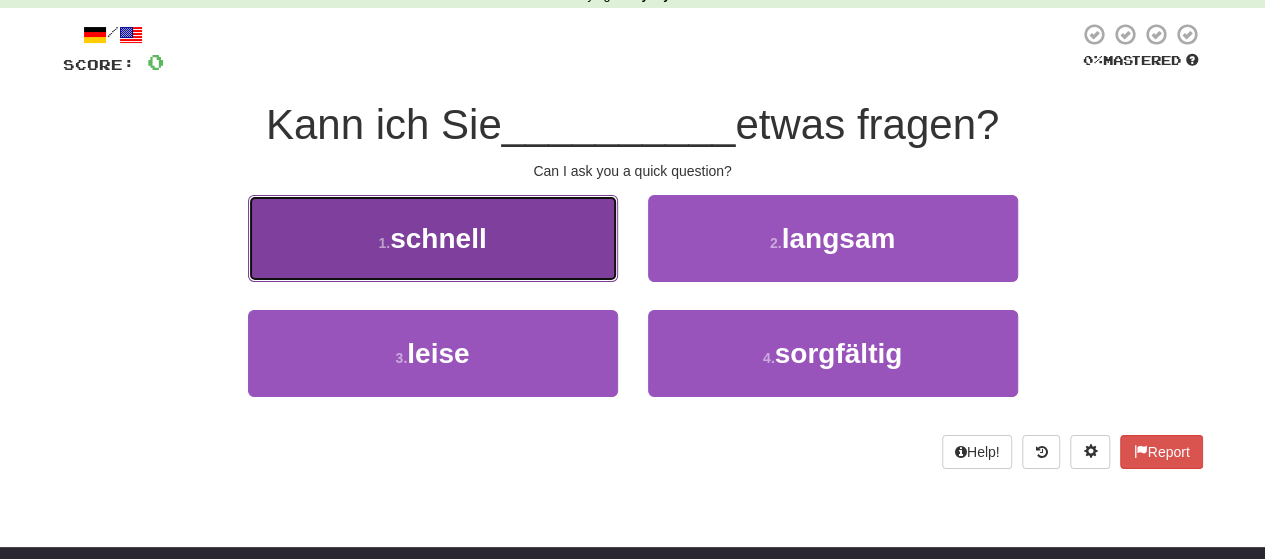 click on "1 .  schnell" at bounding box center (433, 238) 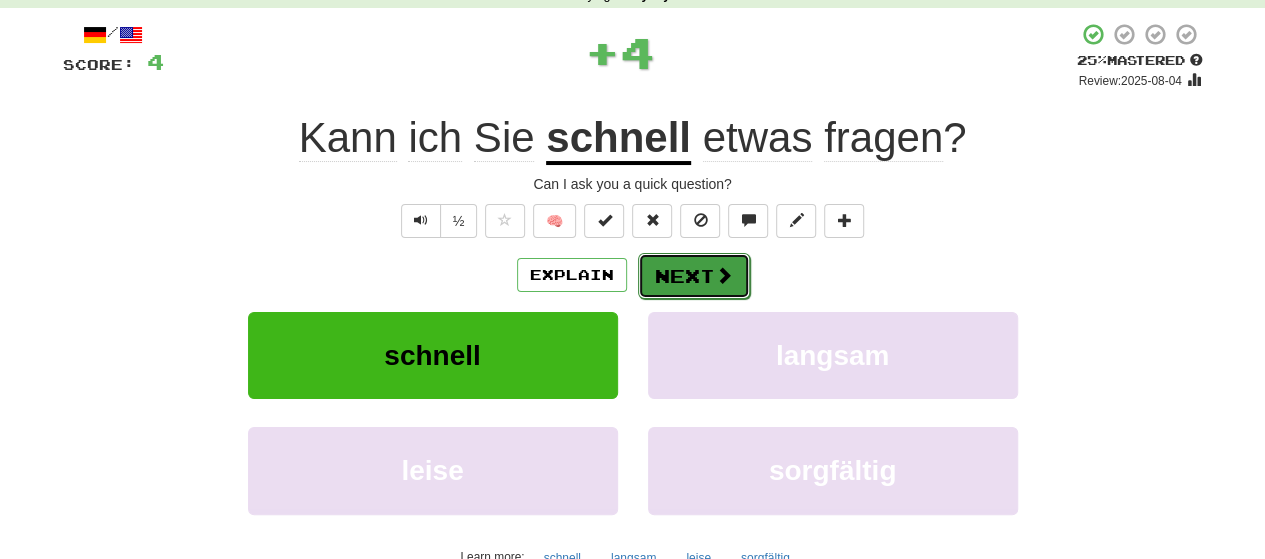 click on "Next" at bounding box center [694, 276] 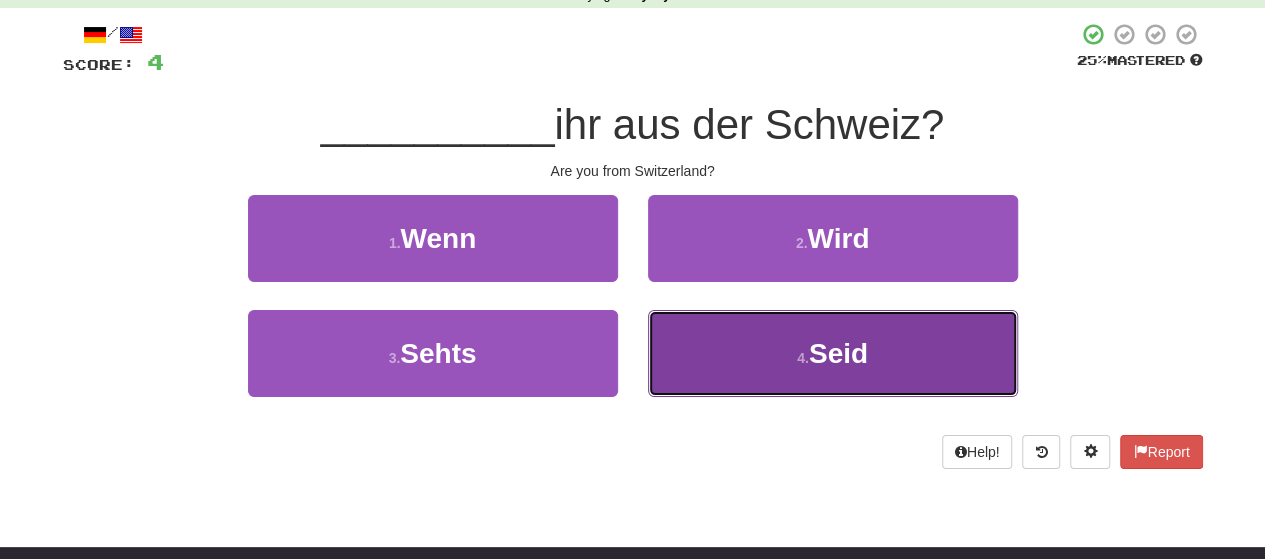 click on "4 .  Seid" at bounding box center [833, 353] 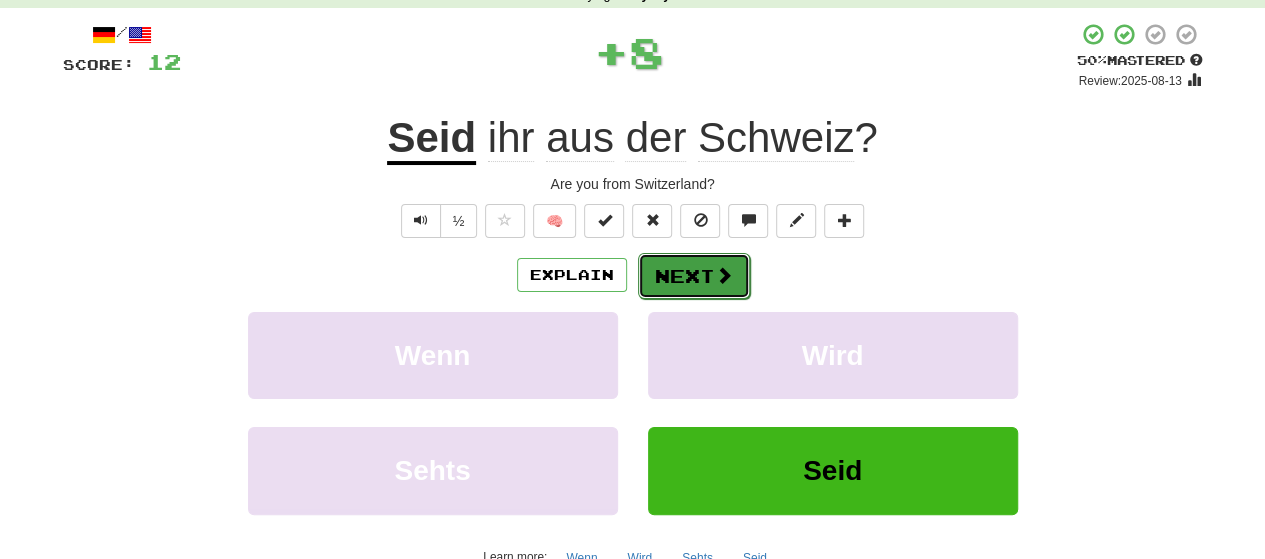 click on "Next" at bounding box center [694, 276] 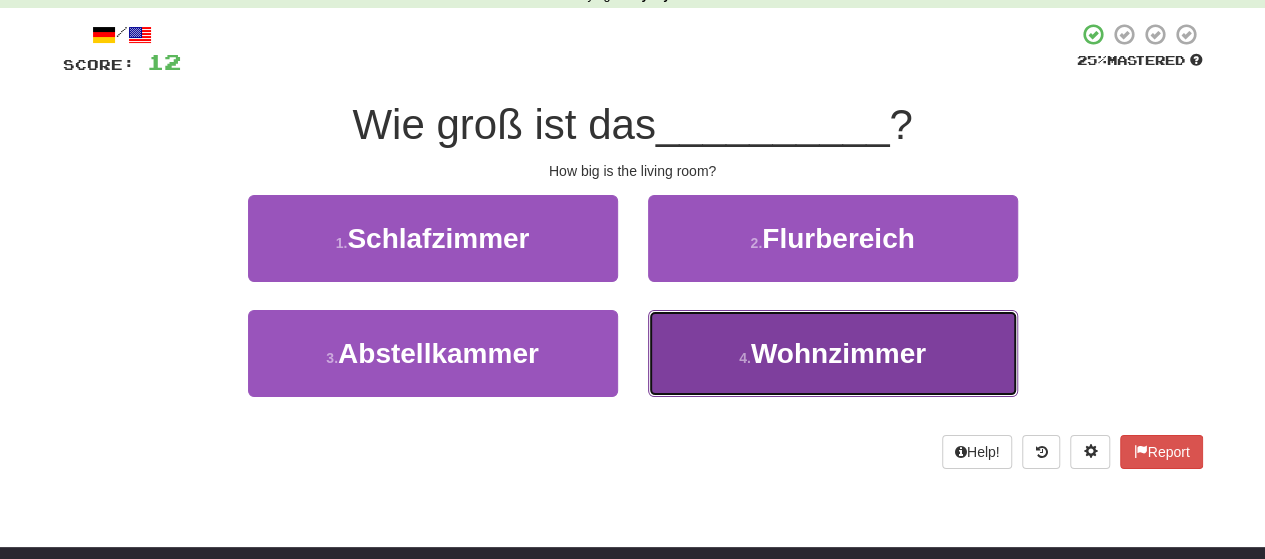 click on "4 ." at bounding box center [745, 358] 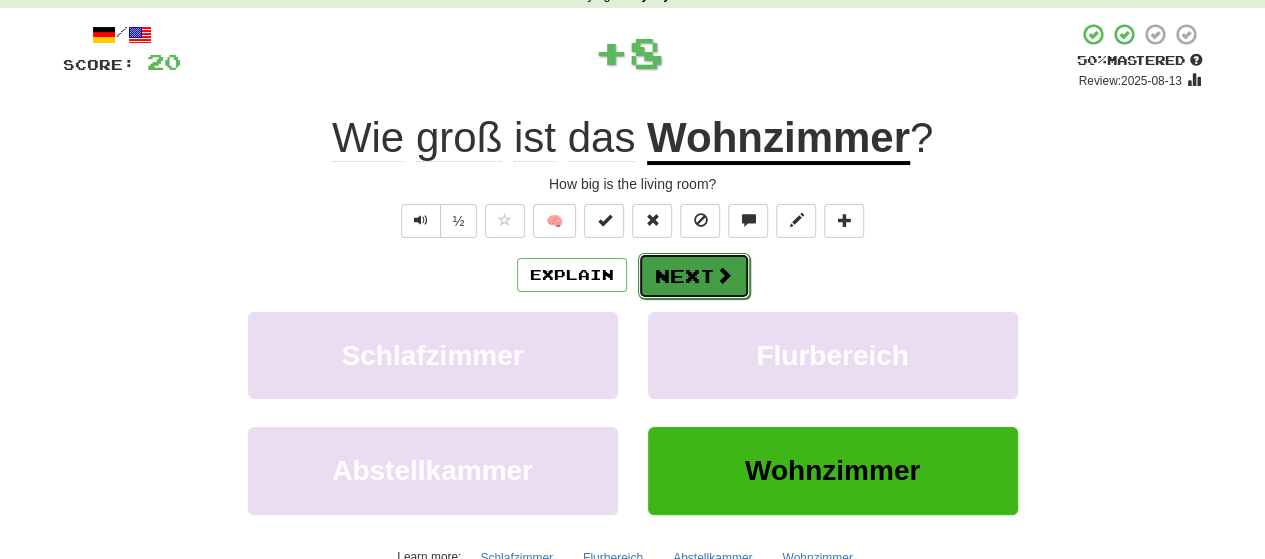 click at bounding box center (724, 275) 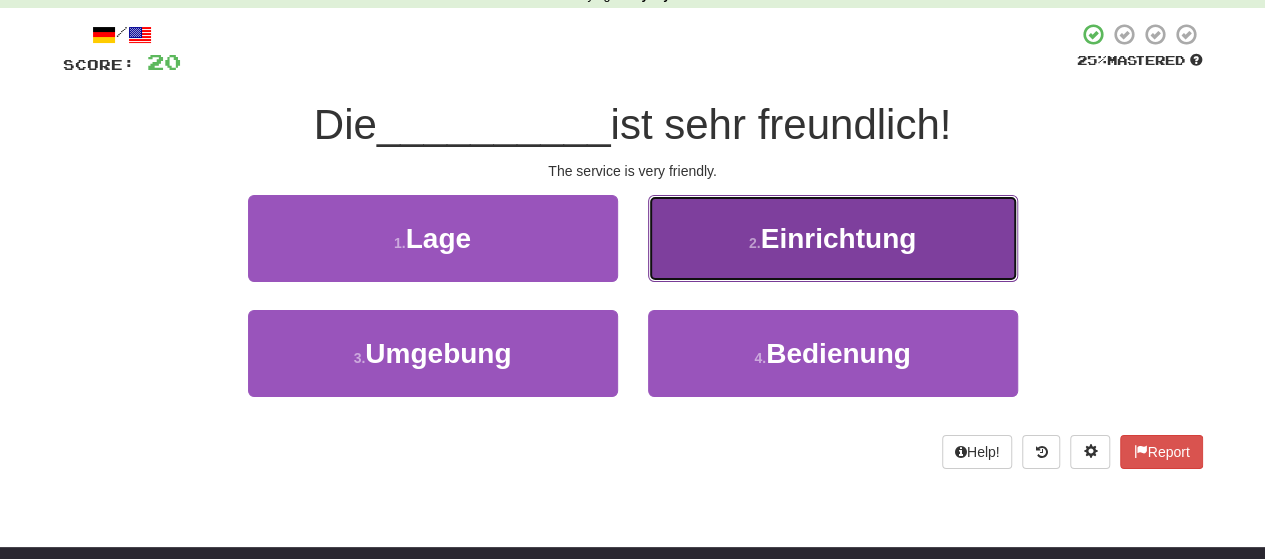 click on "2 .  Einrichtung" at bounding box center (833, 238) 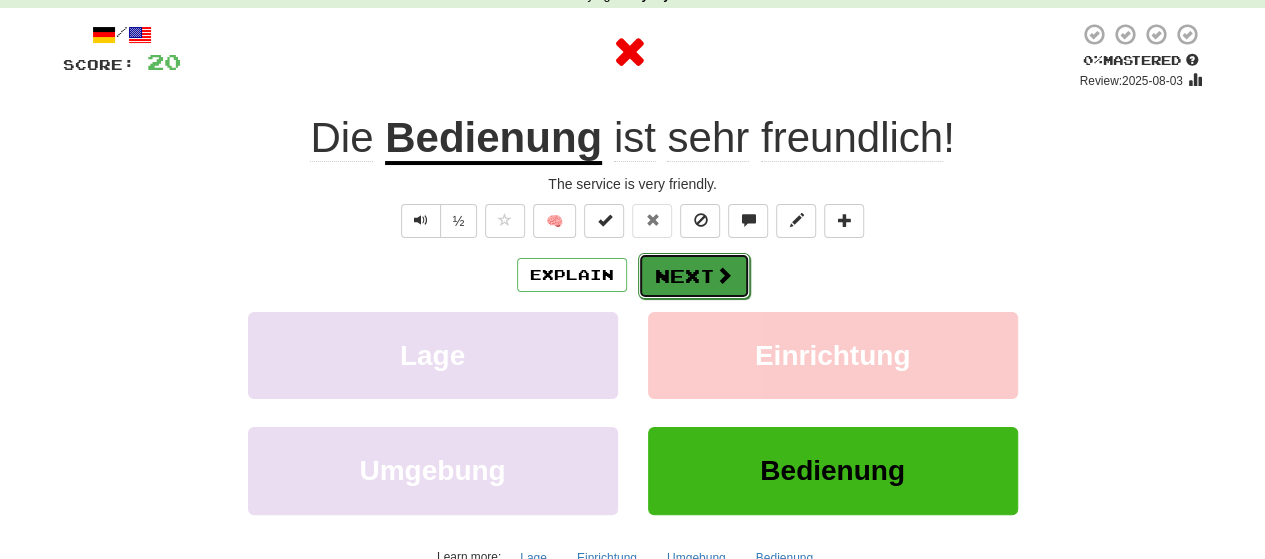 click on "Next" at bounding box center (694, 276) 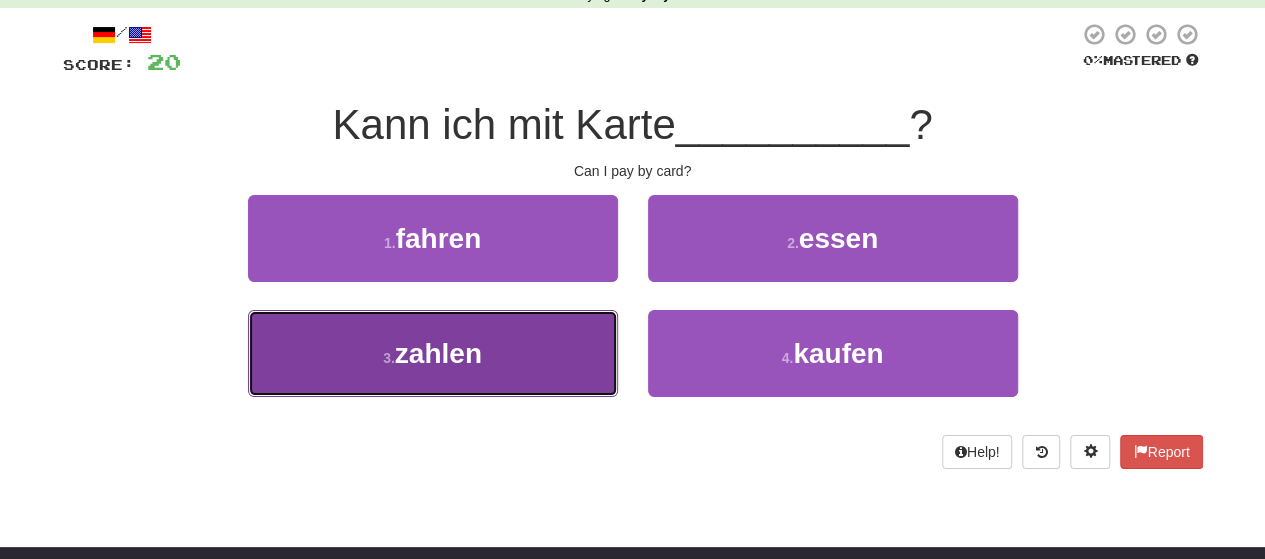 click on "3 .  zahlen" at bounding box center (433, 353) 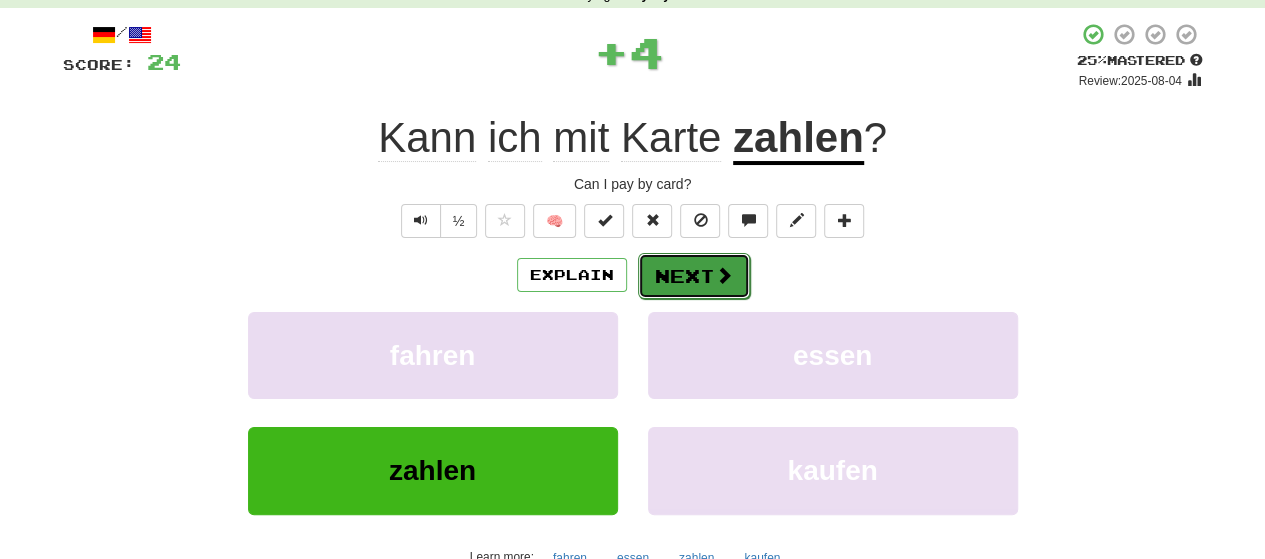 click at bounding box center (724, 275) 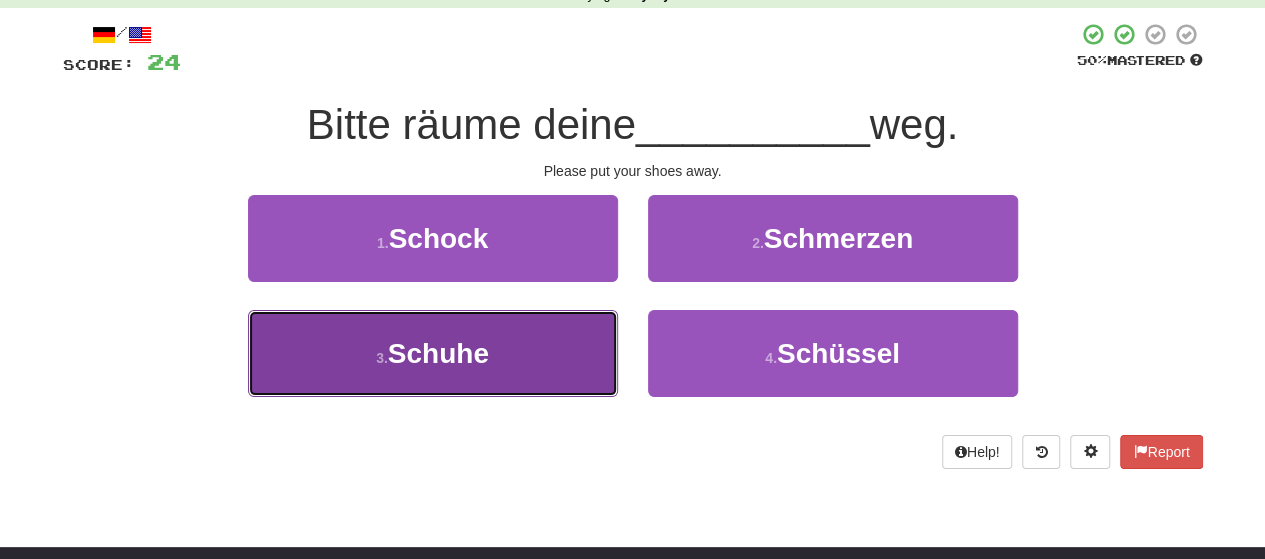 click on "3 .  Schuhe" at bounding box center [433, 353] 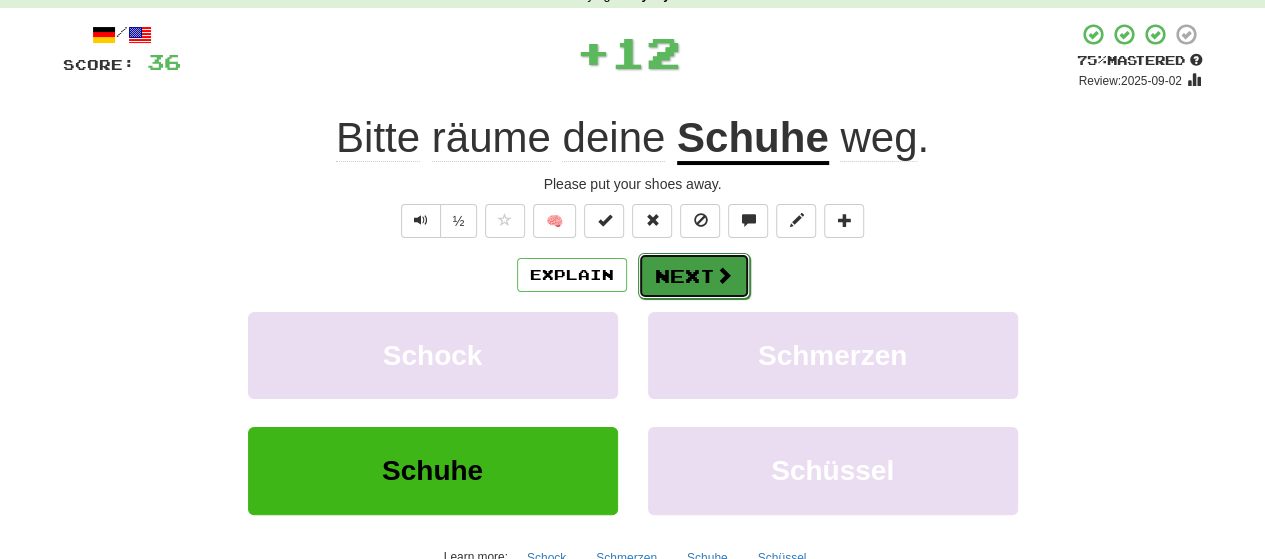 click on "Next" at bounding box center [694, 276] 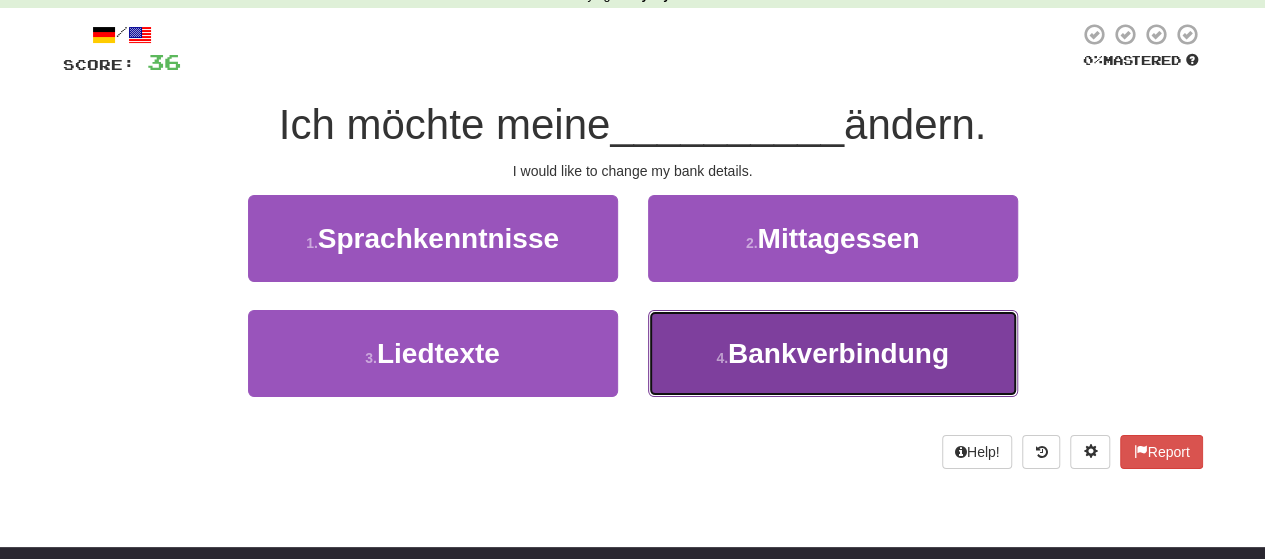 click on "Bankverbindung" at bounding box center [838, 353] 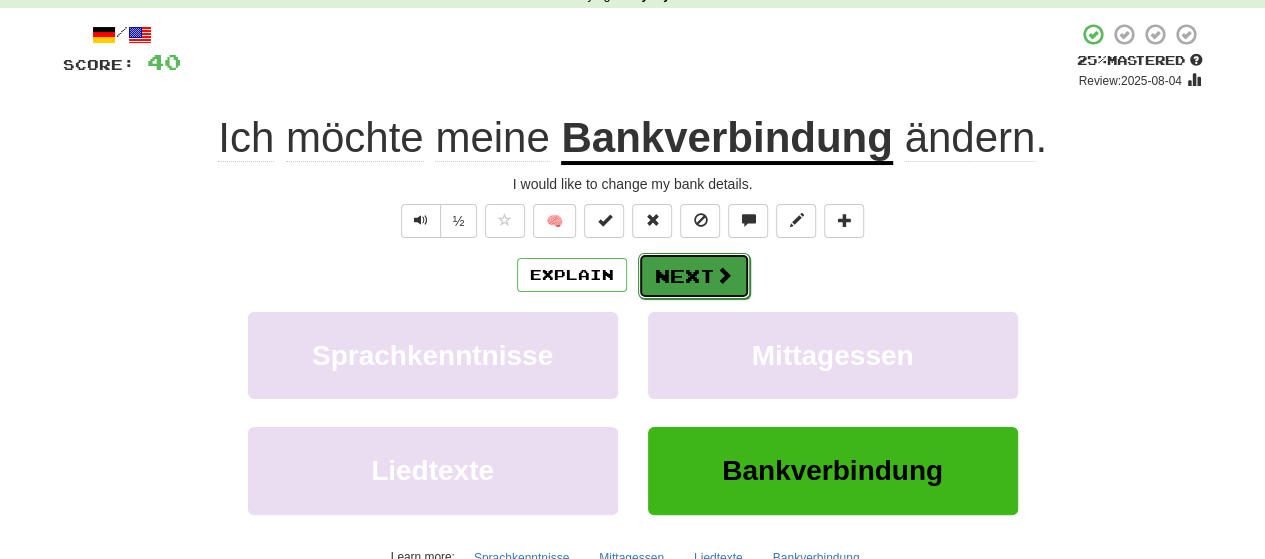 click on "Next" at bounding box center (694, 276) 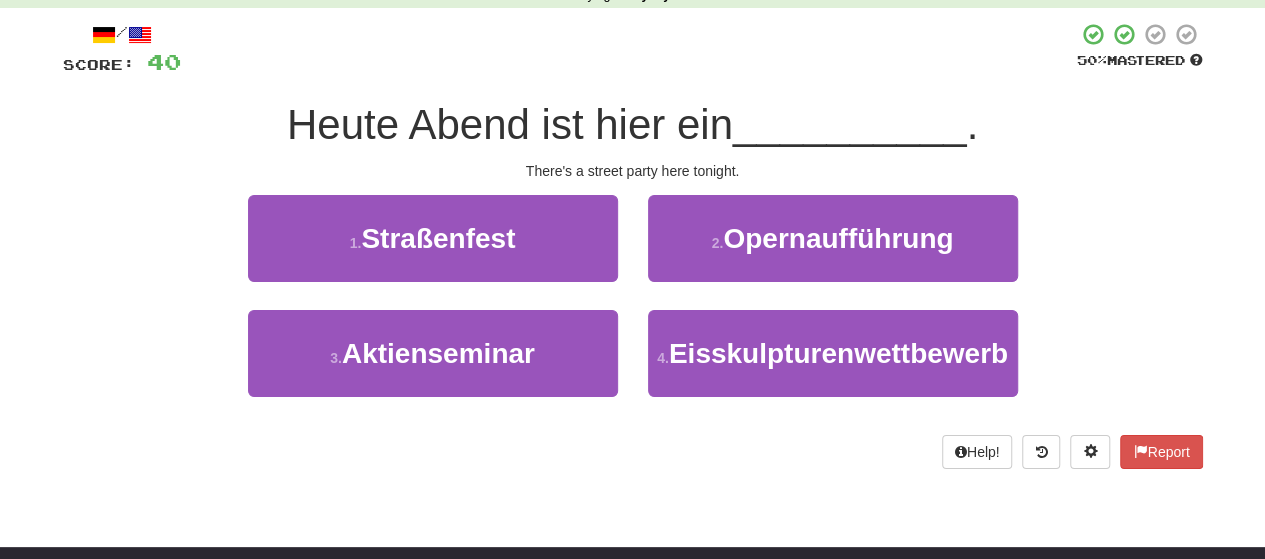 click on "Heute Abend ist hier ein" at bounding box center (510, 124) 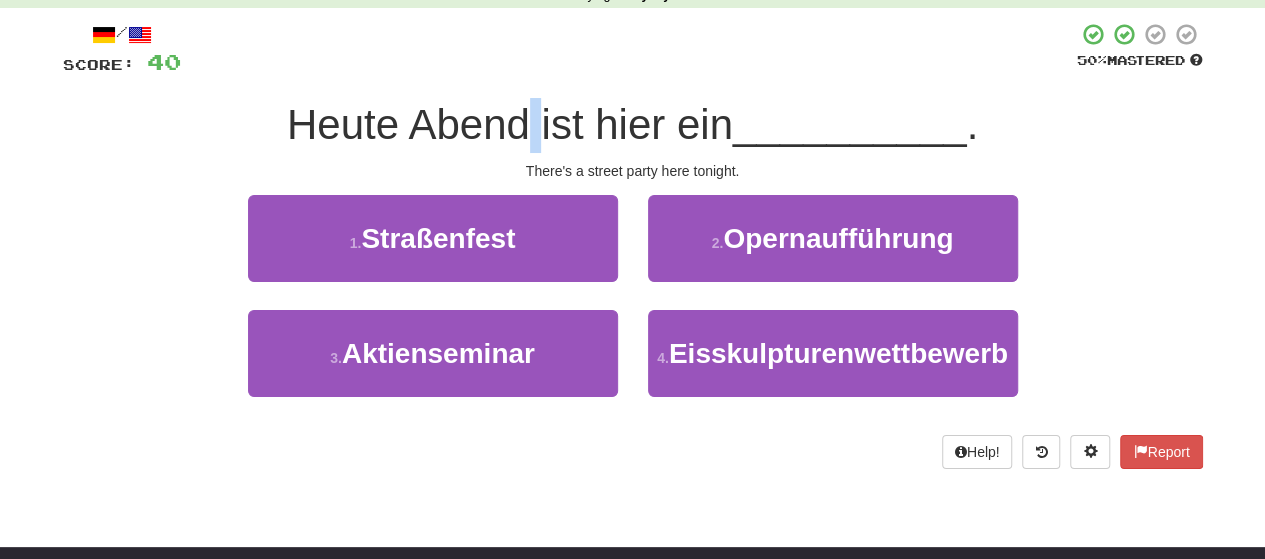 click on "Heute Abend ist hier ein" at bounding box center [510, 124] 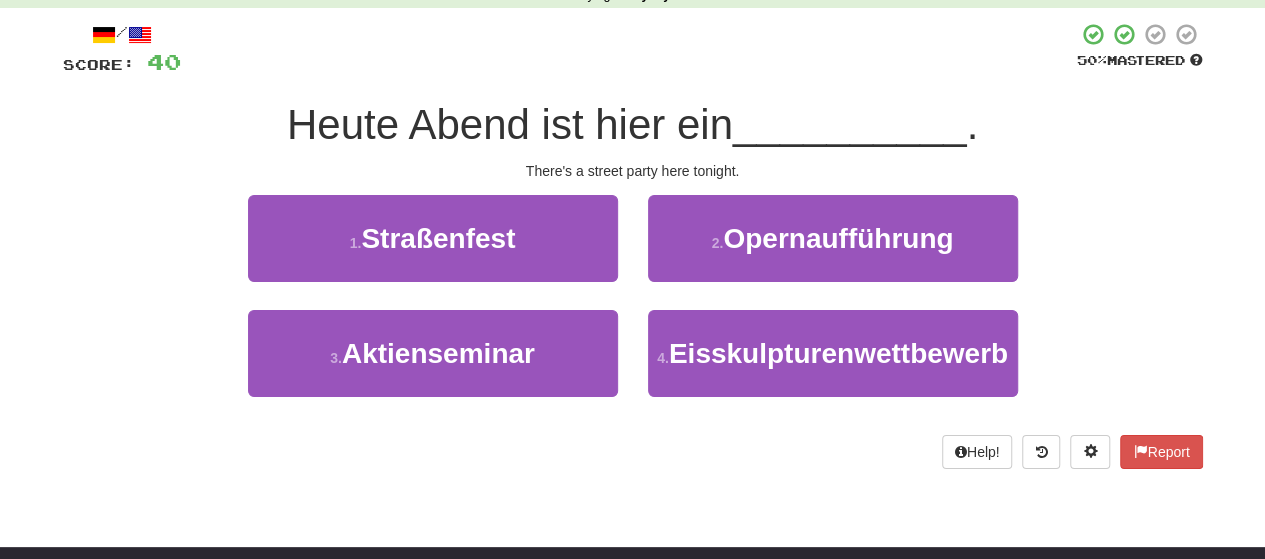 click on "Heute Abend ist hier ein" at bounding box center (510, 124) 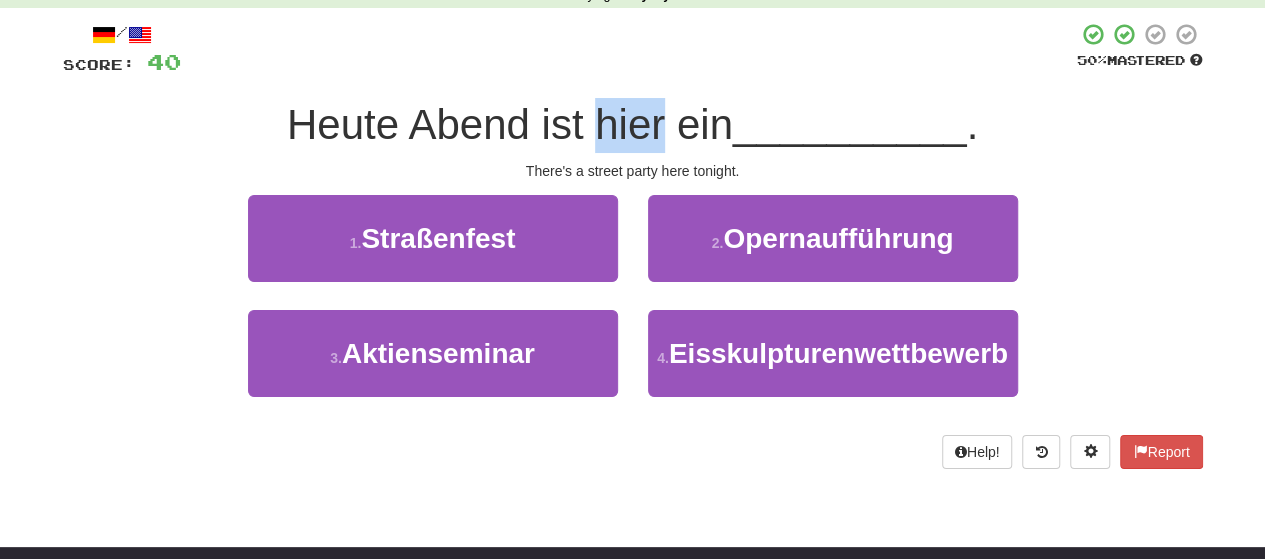 click on "Heute Abend ist hier ein" at bounding box center [510, 124] 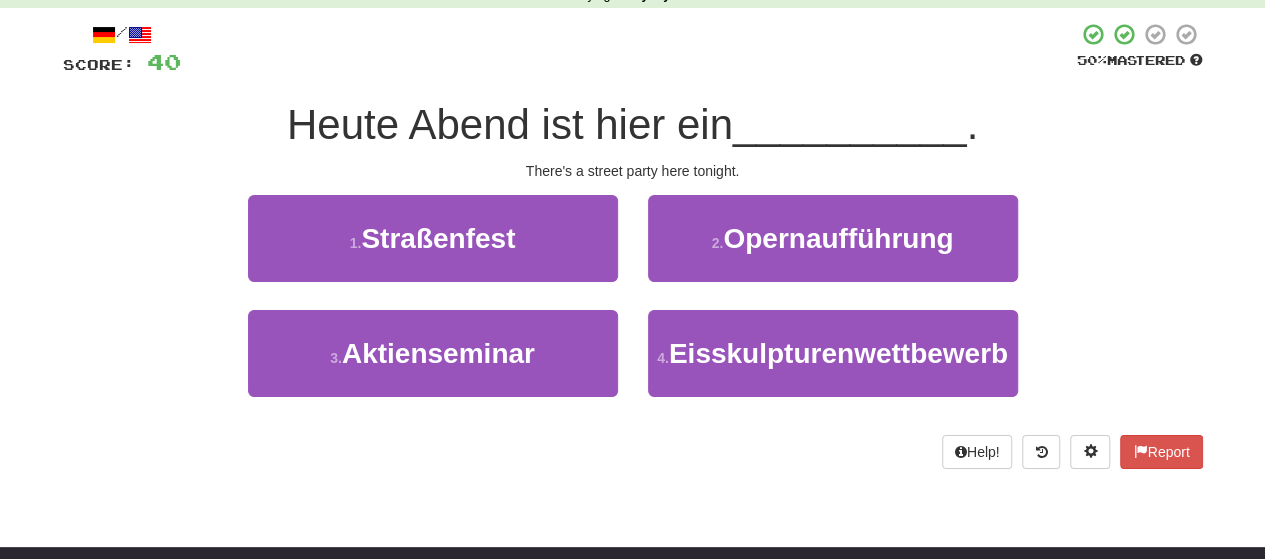 click on "Heute Abend ist hier ein" at bounding box center (510, 124) 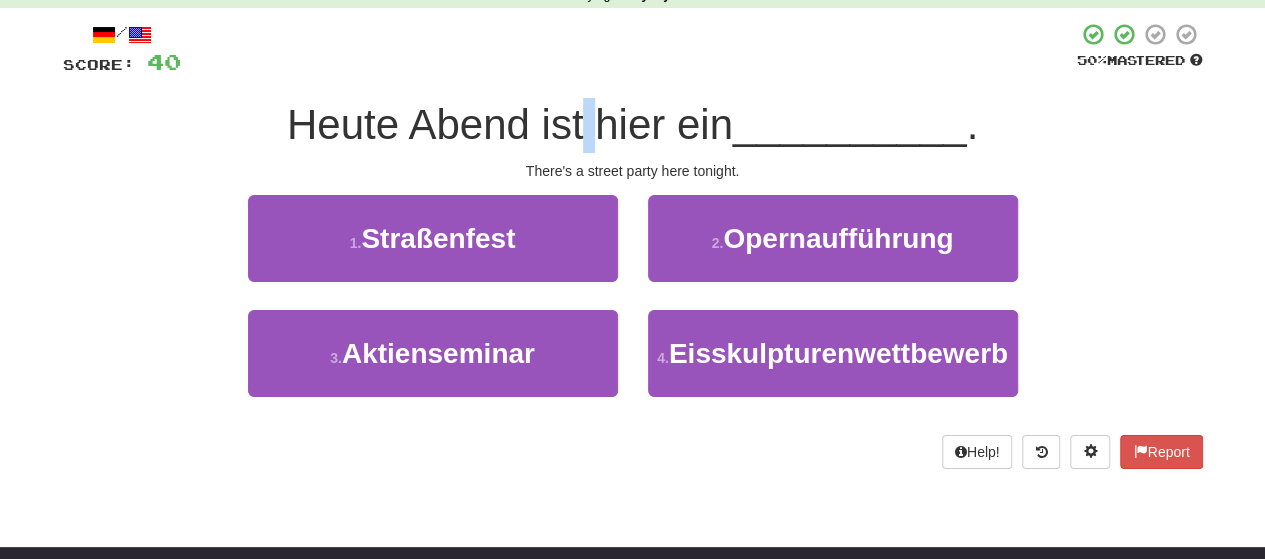 click on "Heute Abend ist hier ein" at bounding box center (510, 124) 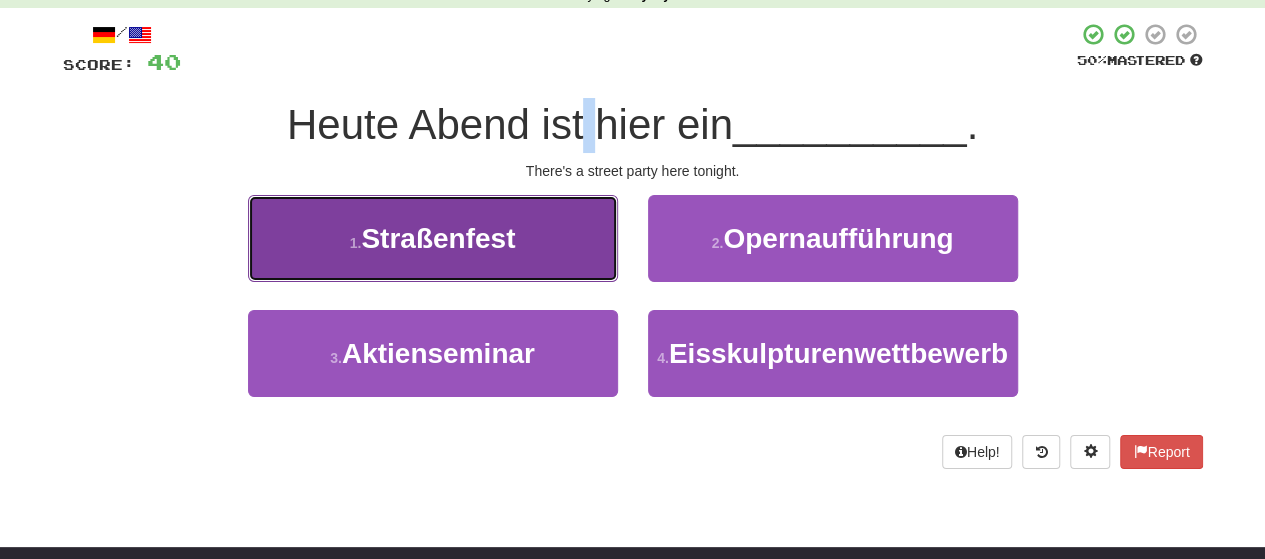 click on "1 . Straßenfest" at bounding box center [433, 238] 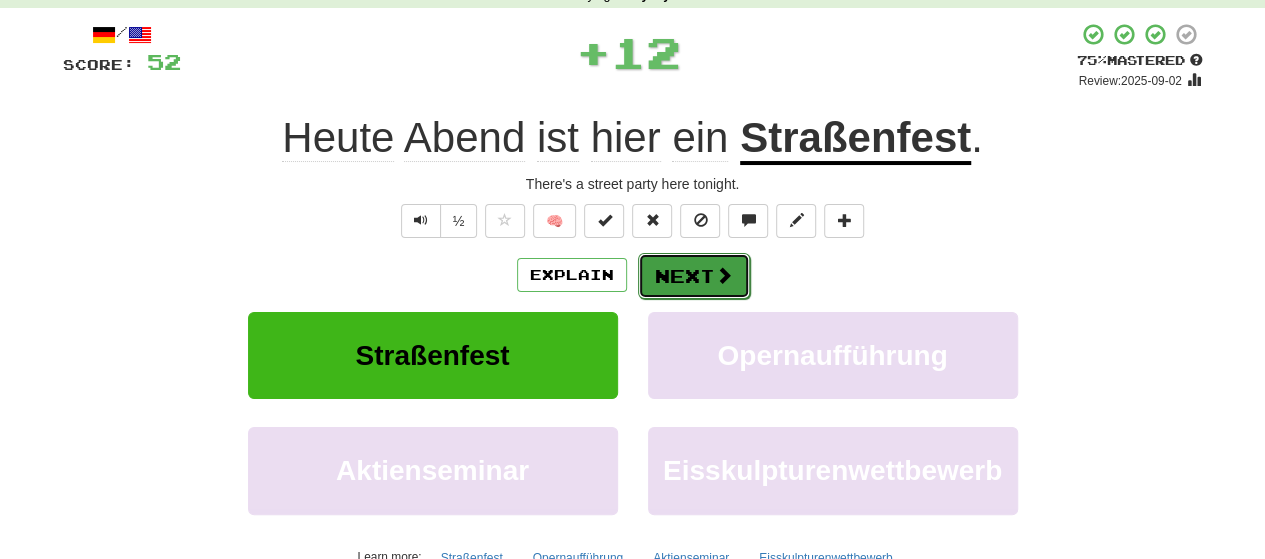 click on "Next" at bounding box center (694, 276) 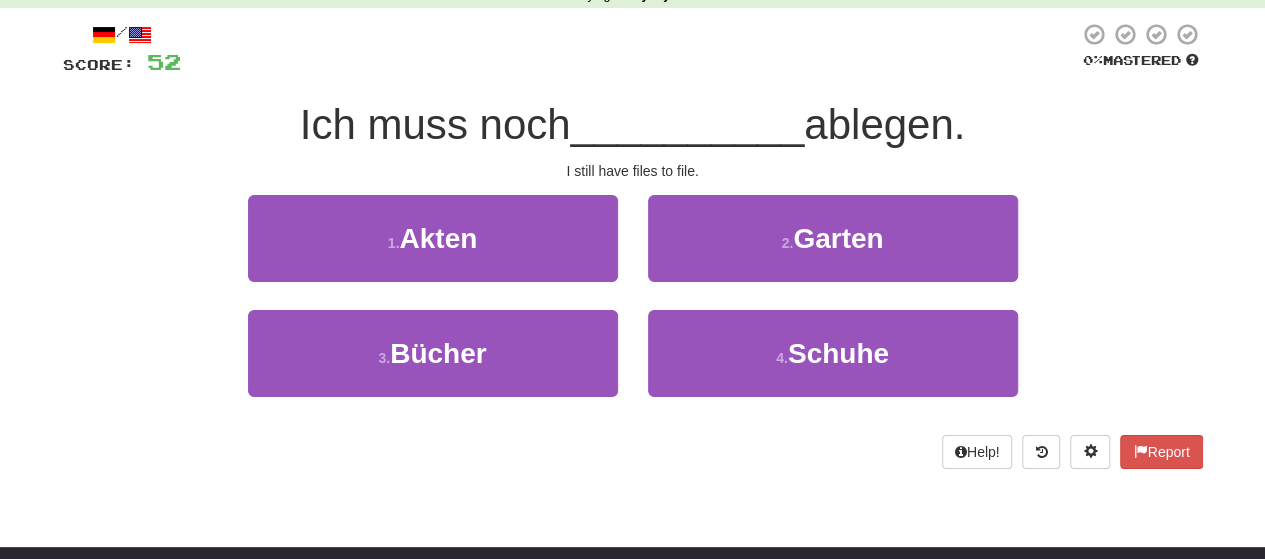 click on "Ich muss noch  __________  ablegen." at bounding box center (633, 125) 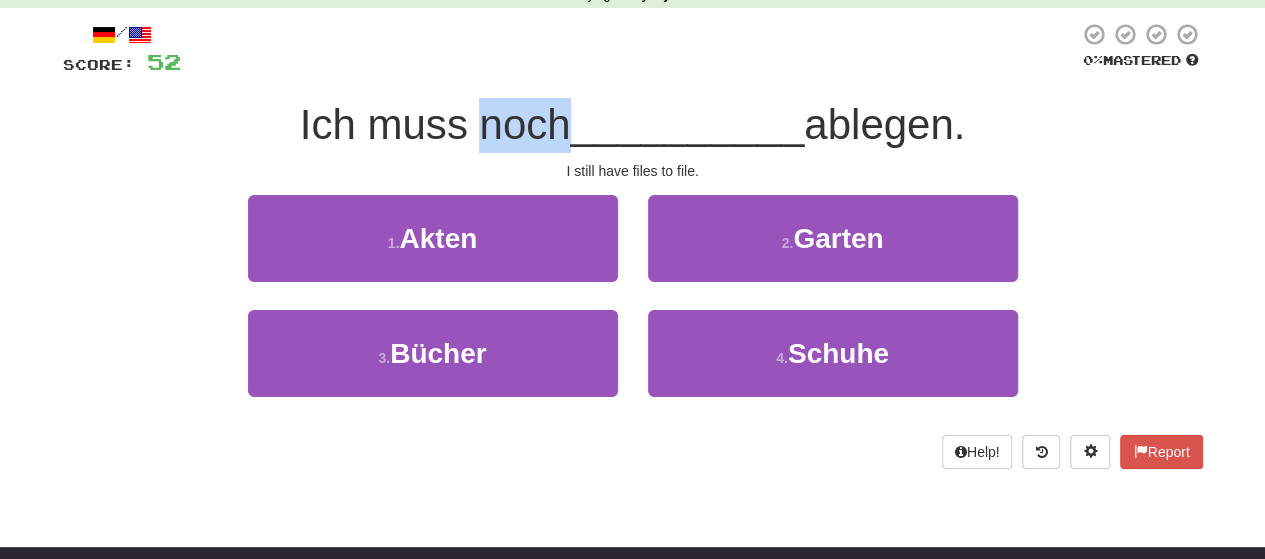 click on "Ich muss noch  __________  ablegen." at bounding box center (633, 125) 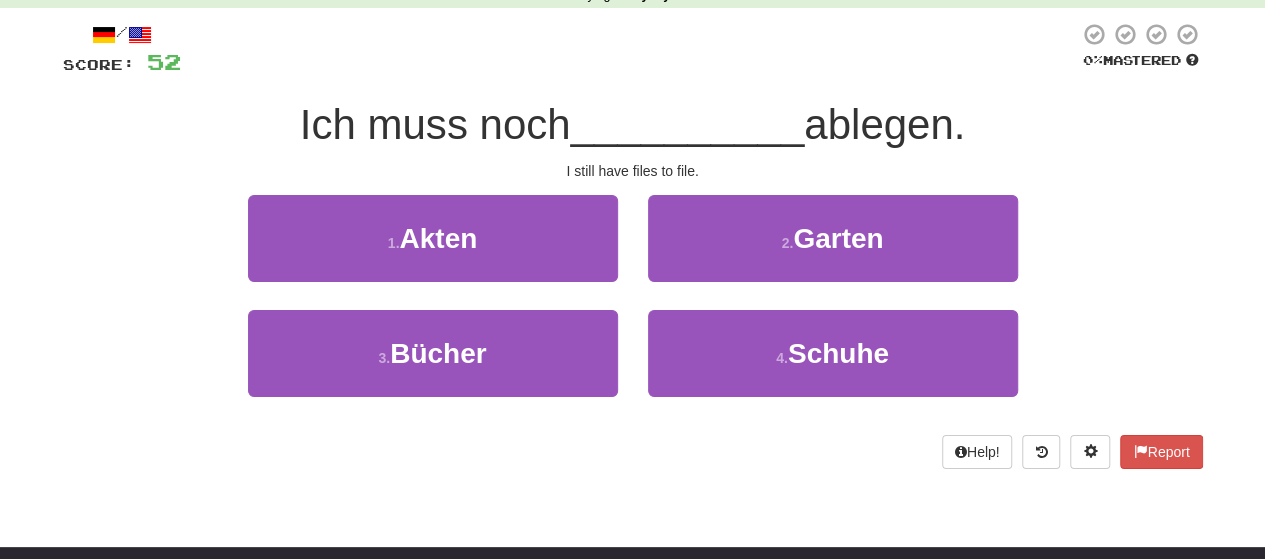 click on "__________" at bounding box center [688, 124] 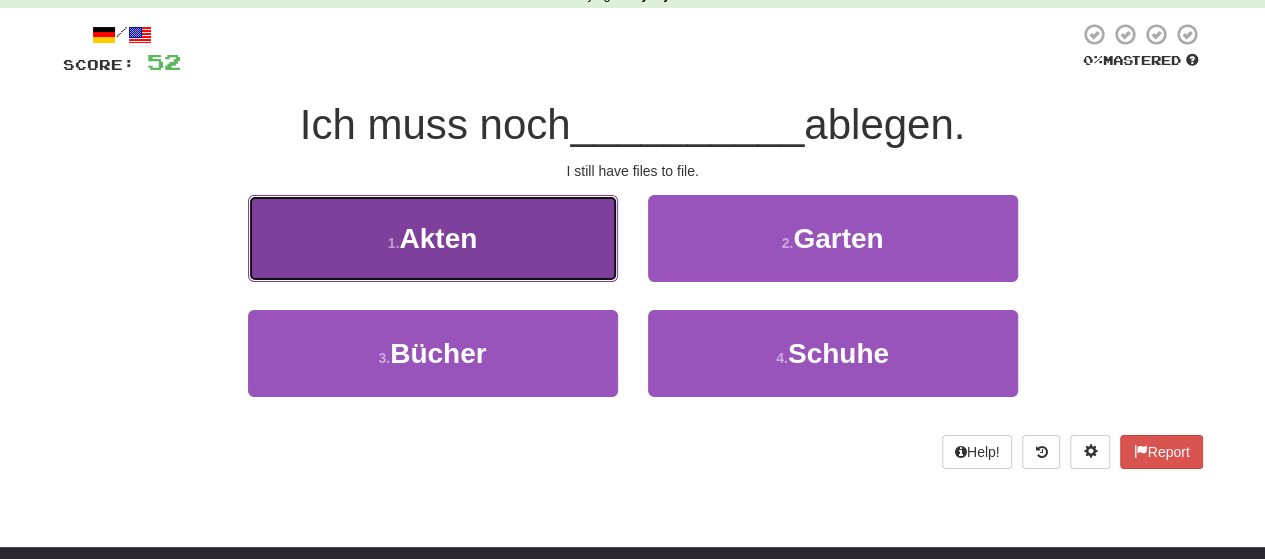 click on "1 .  Akten" at bounding box center (433, 238) 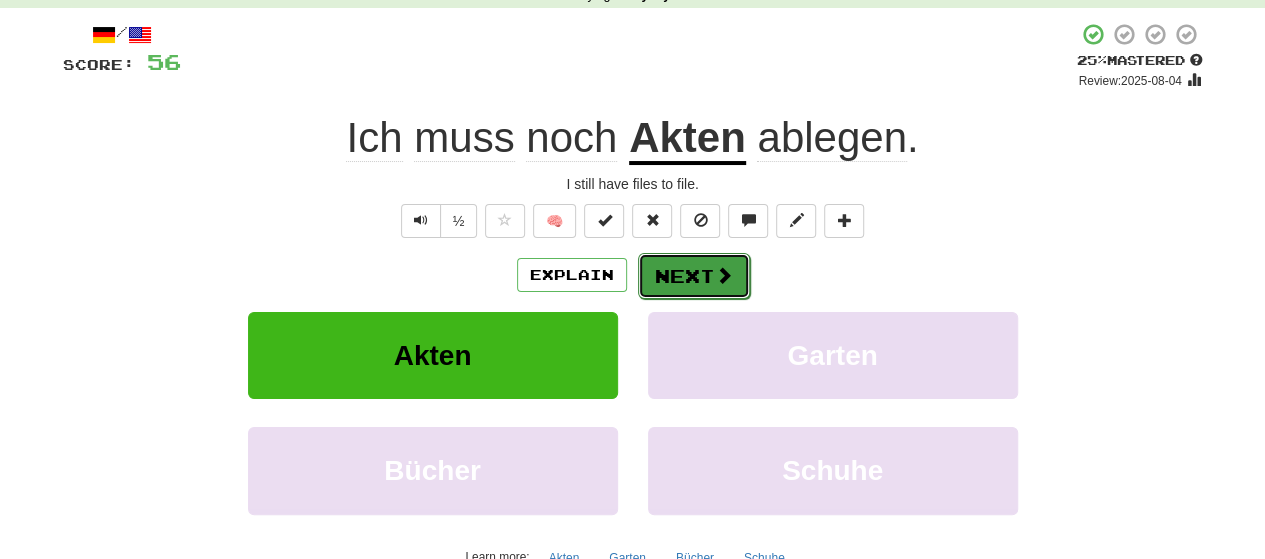 click on "Next" at bounding box center [694, 276] 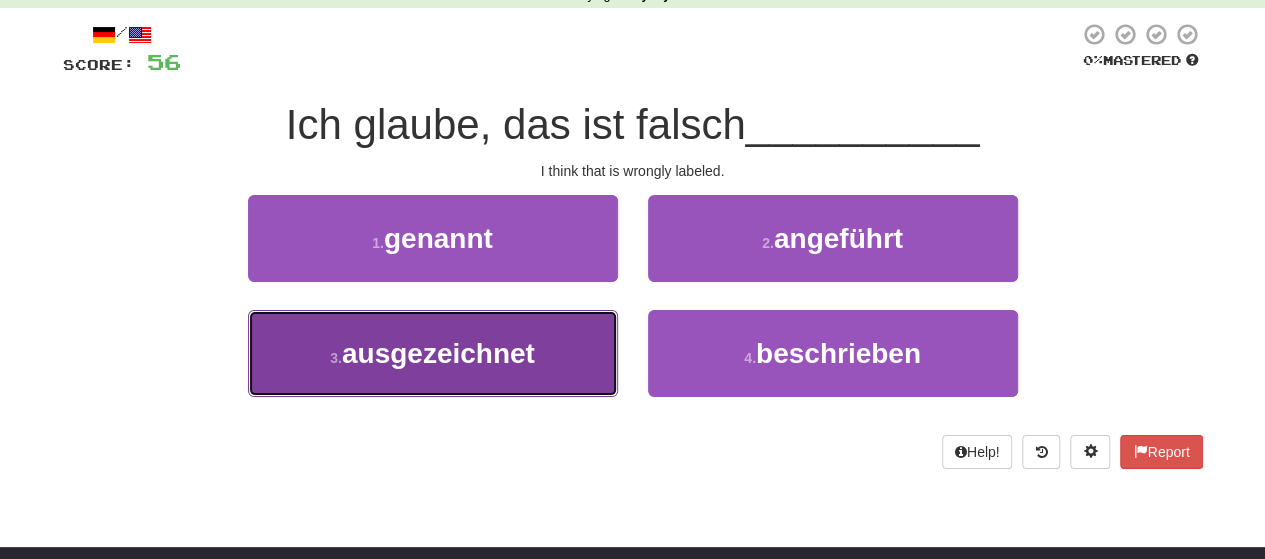 click on "3 .  ausgezeichnet" at bounding box center [433, 353] 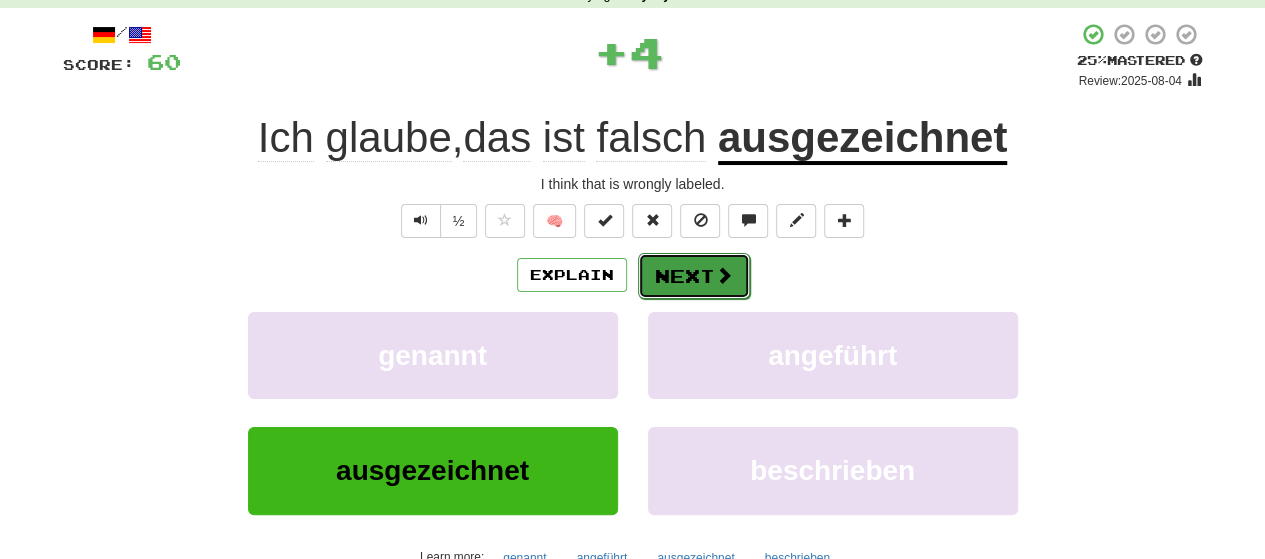 click on "Next" at bounding box center [694, 276] 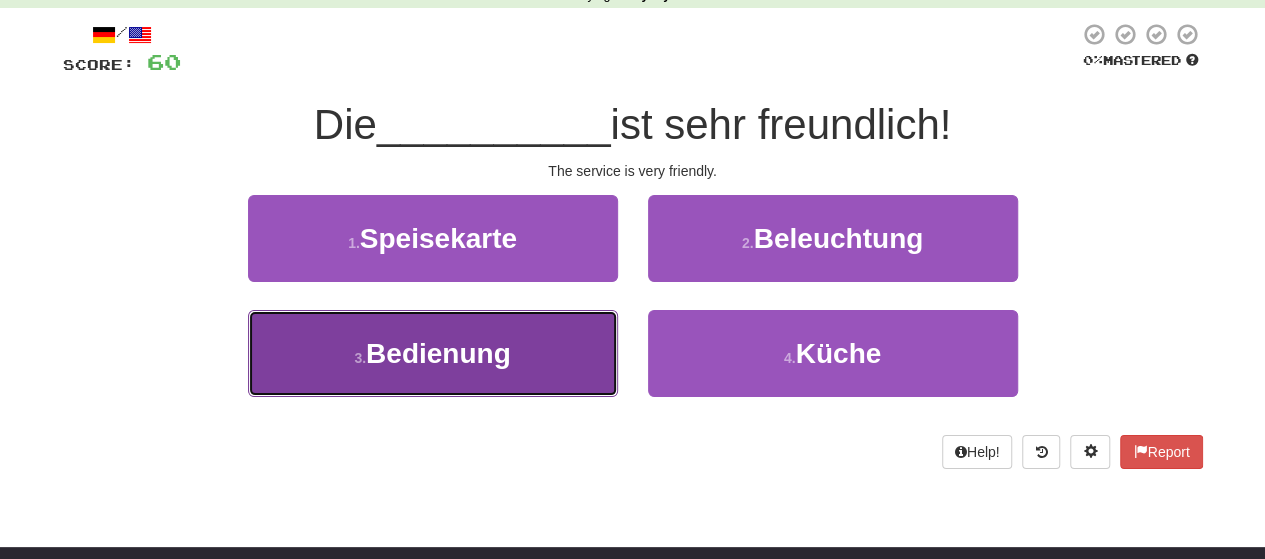 click on "3 .  Bedienung" at bounding box center [433, 353] 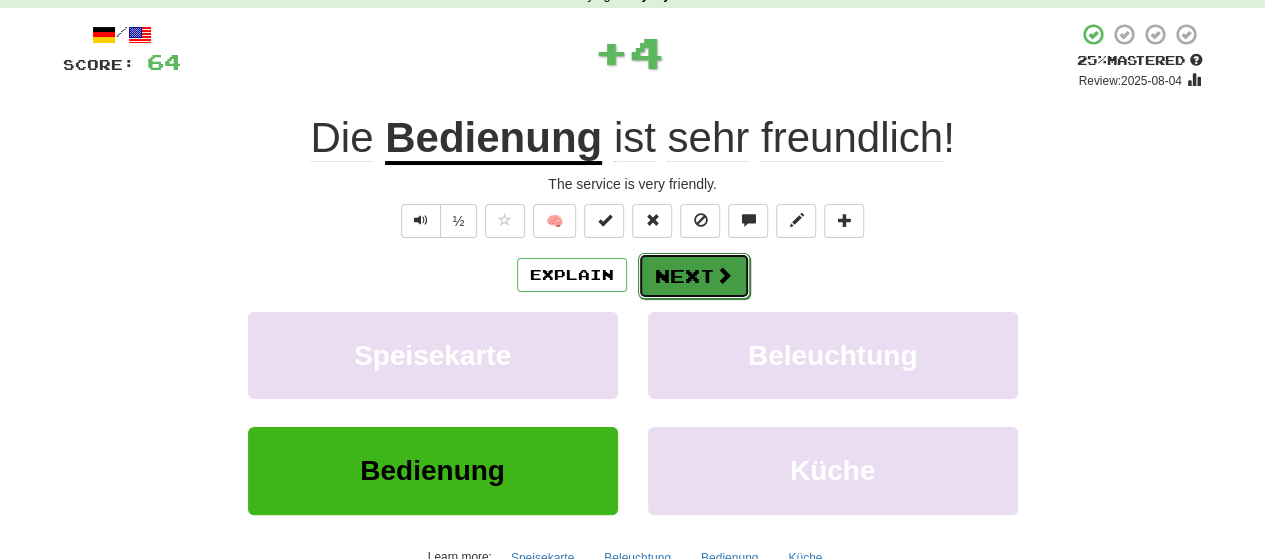 click on "Next" at bounding box center (694, 276) 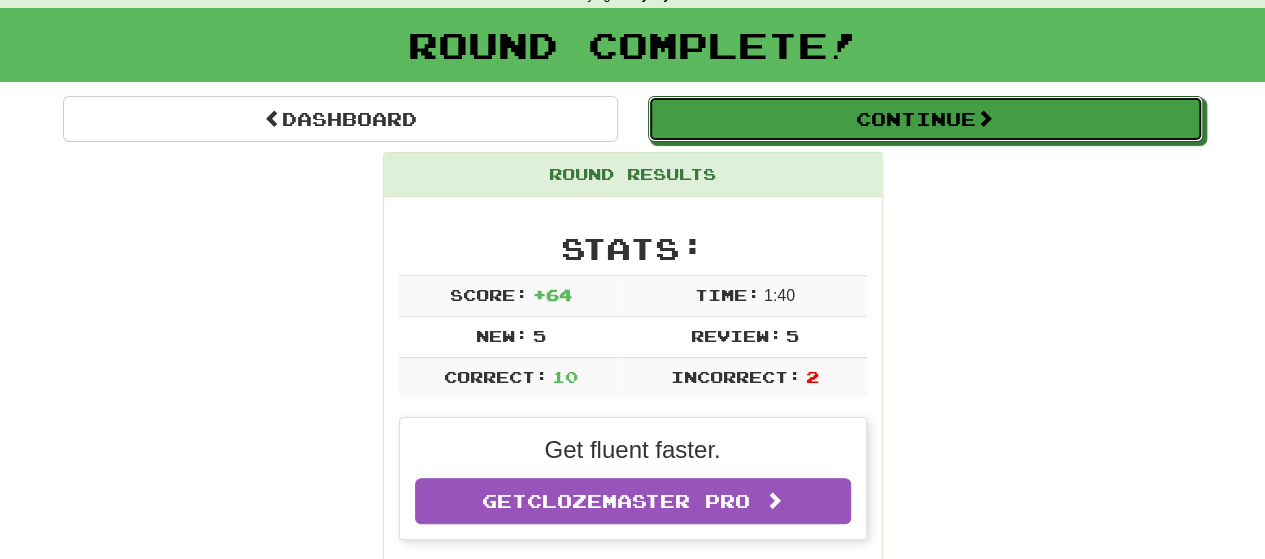 click on "Continue" at bounding box center [925, 119] 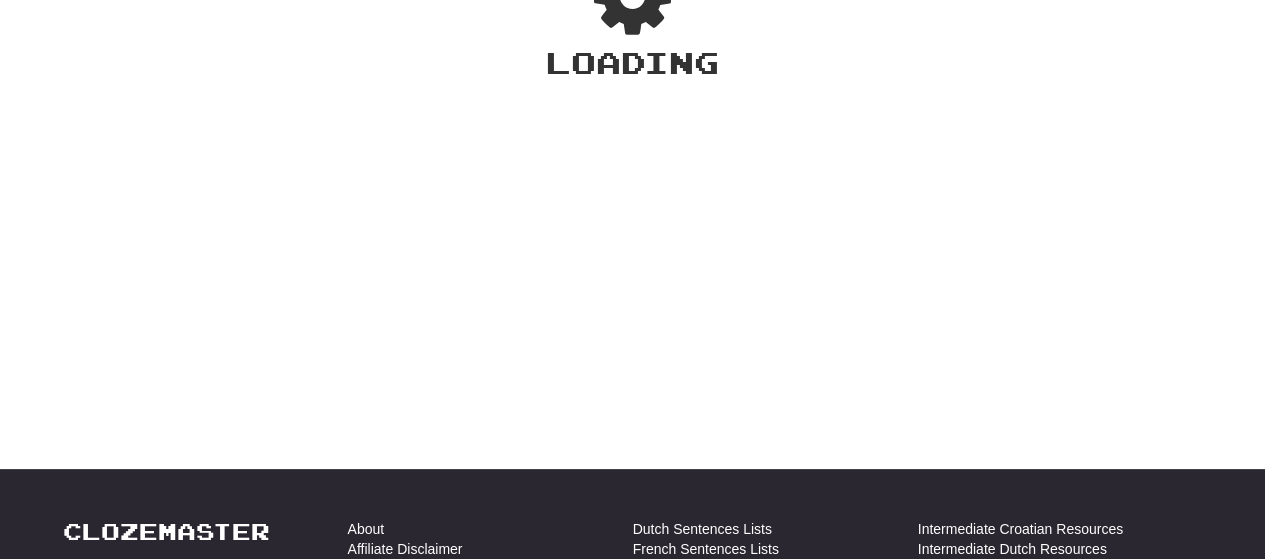scroll, scrollTop: 100, scrollLeft: 0, axis: vertical 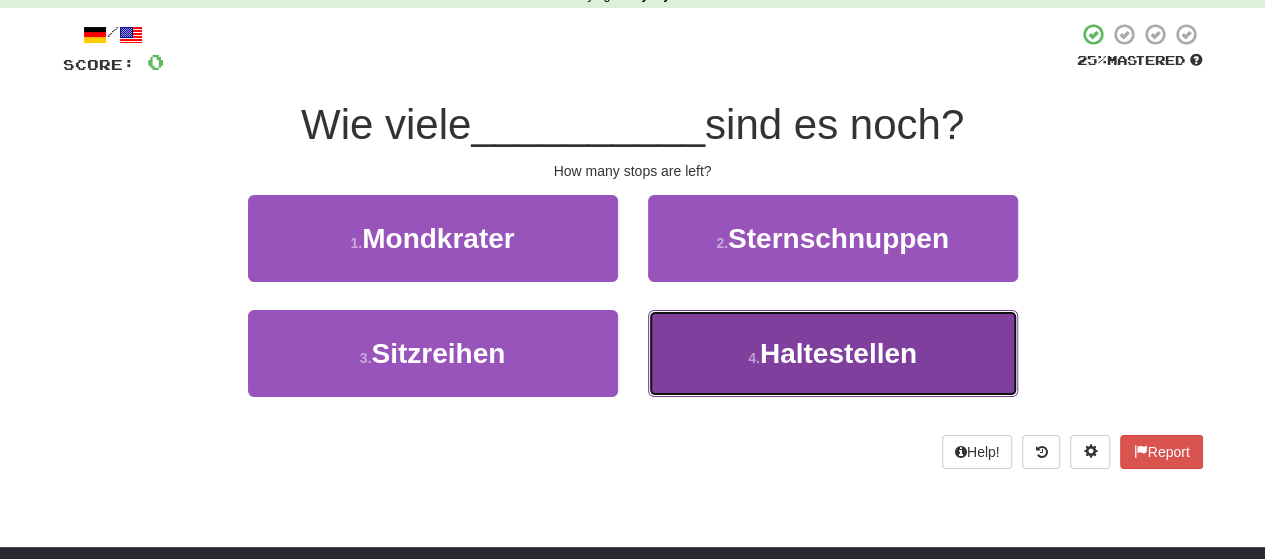 click on "4 .  Haltestellen" at bounding box center (833, 353) 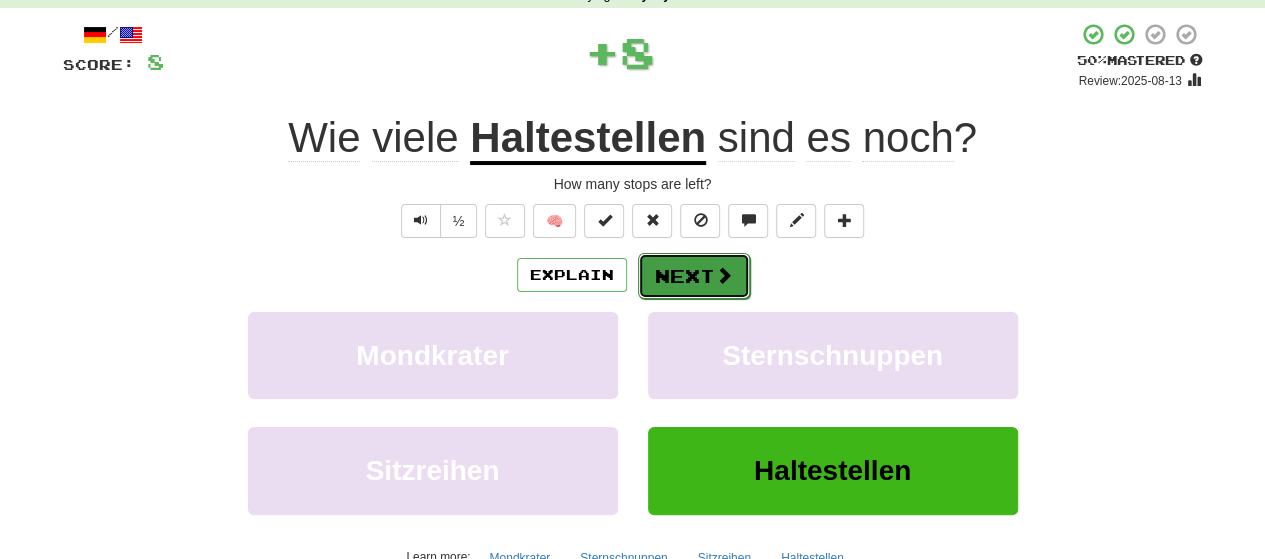 click on "Next" at bounding box center [694, 276] 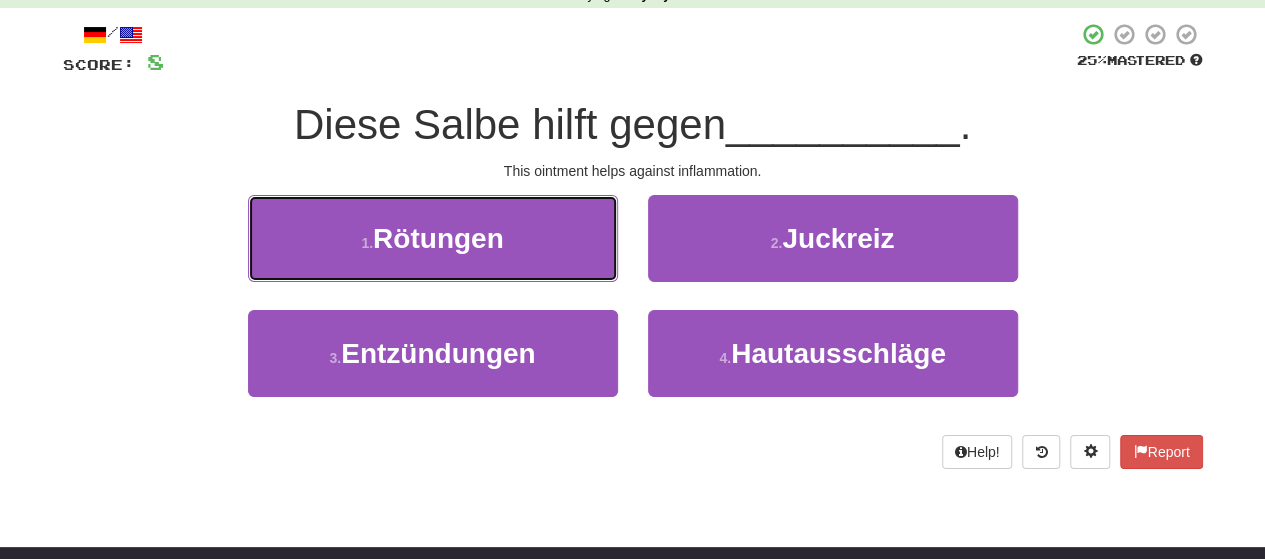 click on "Rötungen" at bounding box center [438, 238] 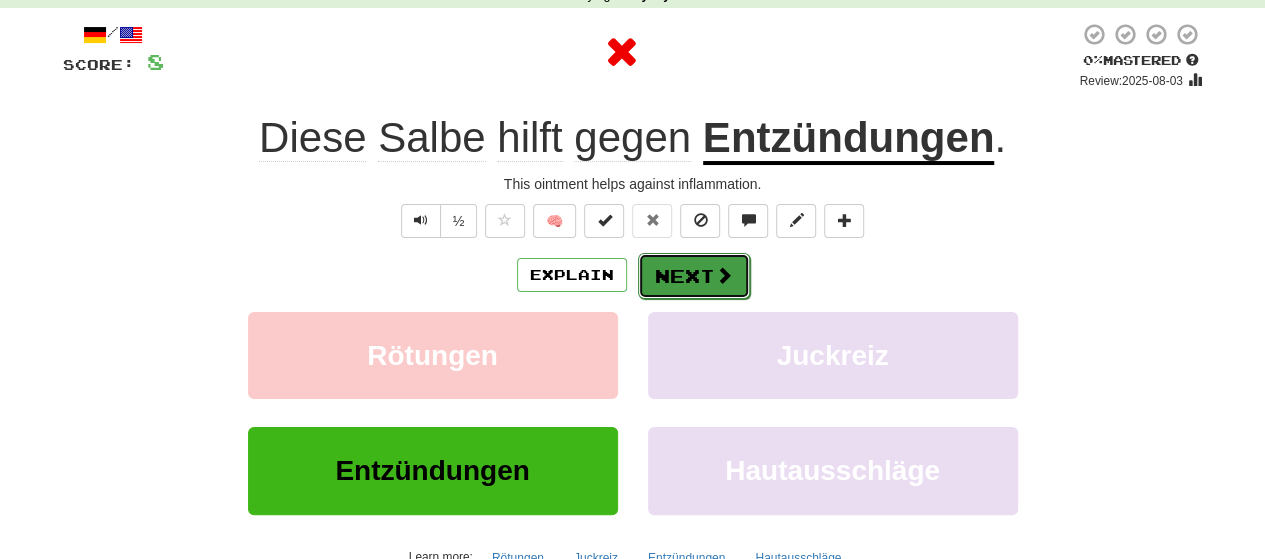 click on "Next" at bounding box center (694, 276) 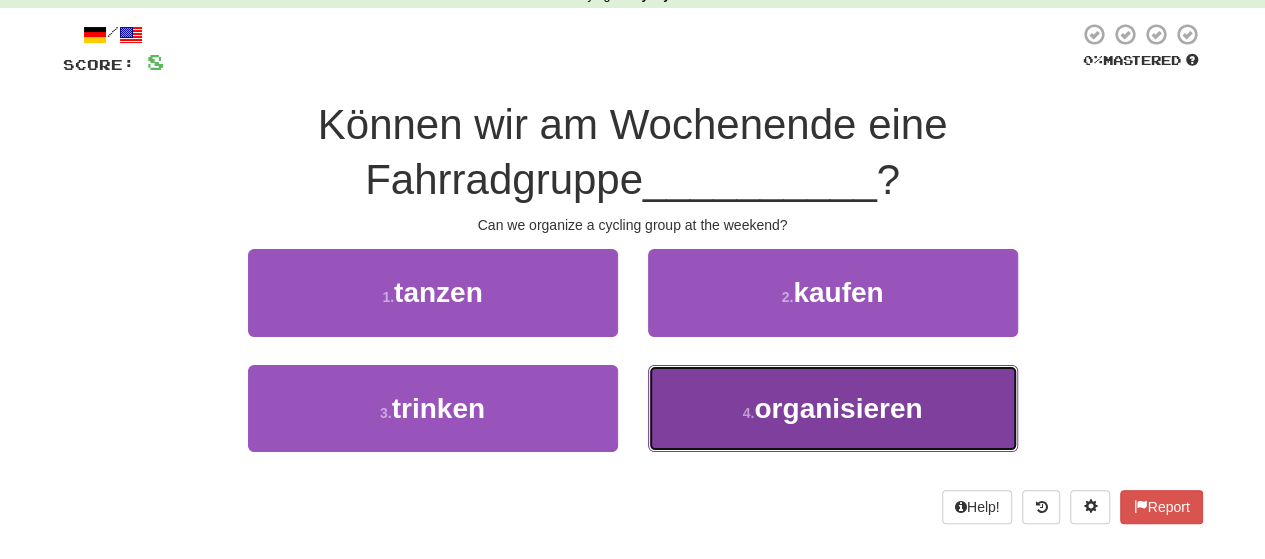 click on "4 .  organisieren" at bounding box center (833, 408) 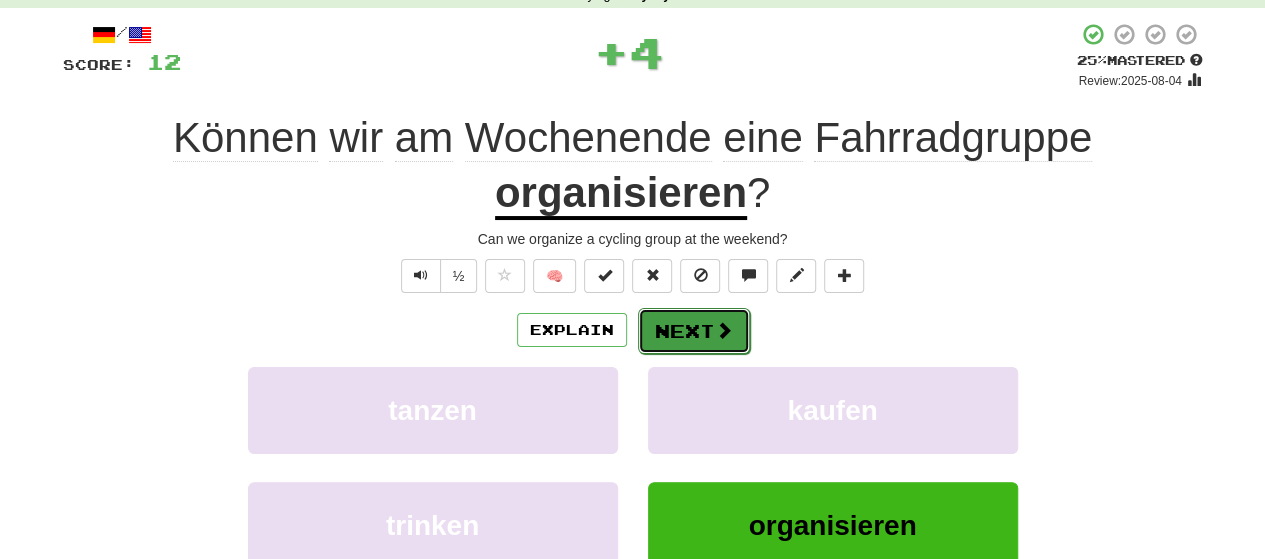 click on "Next" at bounding box center [694, 331] 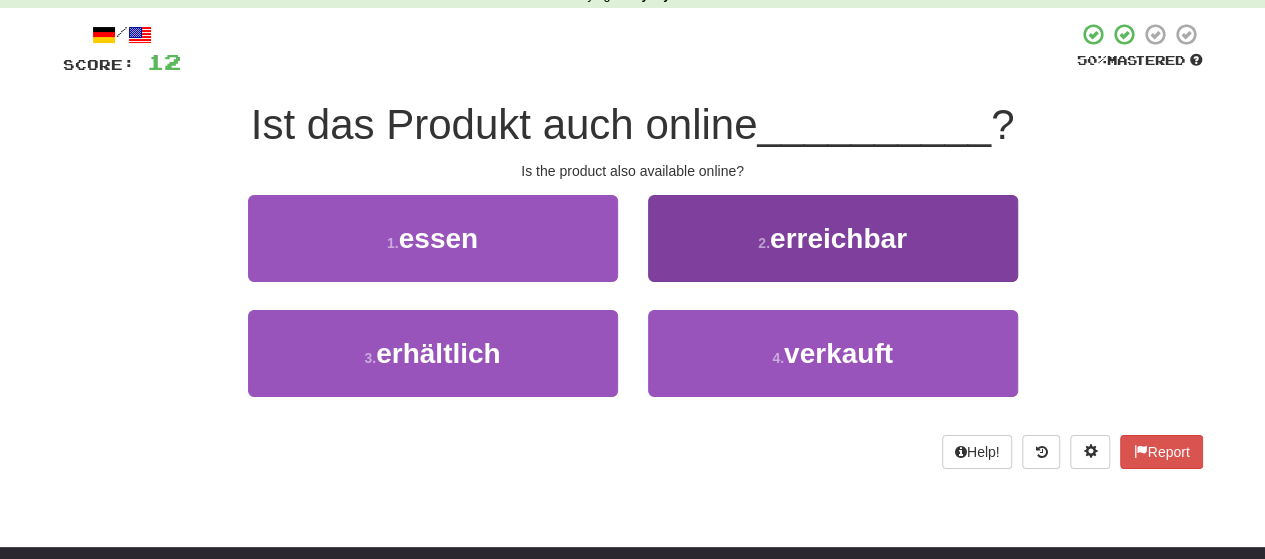 click on "2 .  erreichbar" at bounding box center [833, 252] 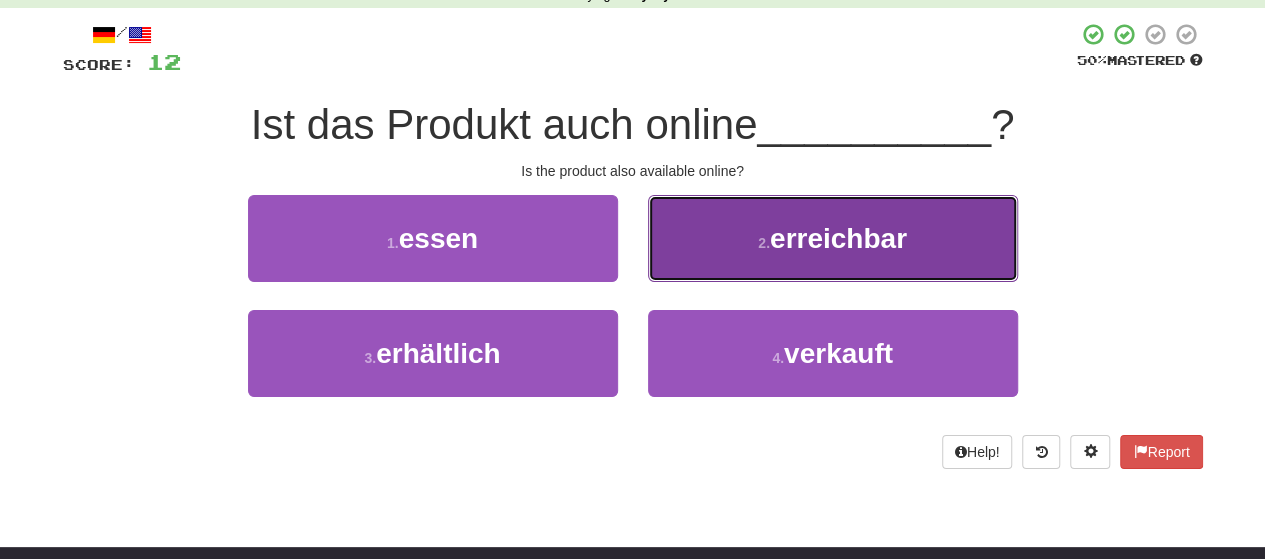 click on "2 .  erreichbar" at bounding box center (833, 238) 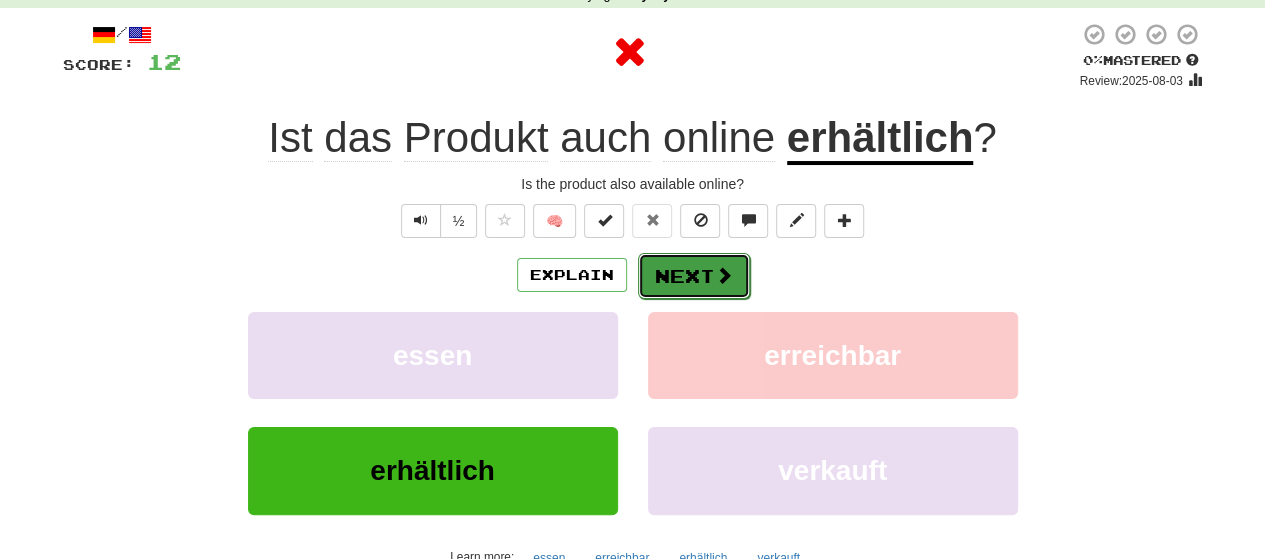 click on "Next" at bounding box center (694, 276) 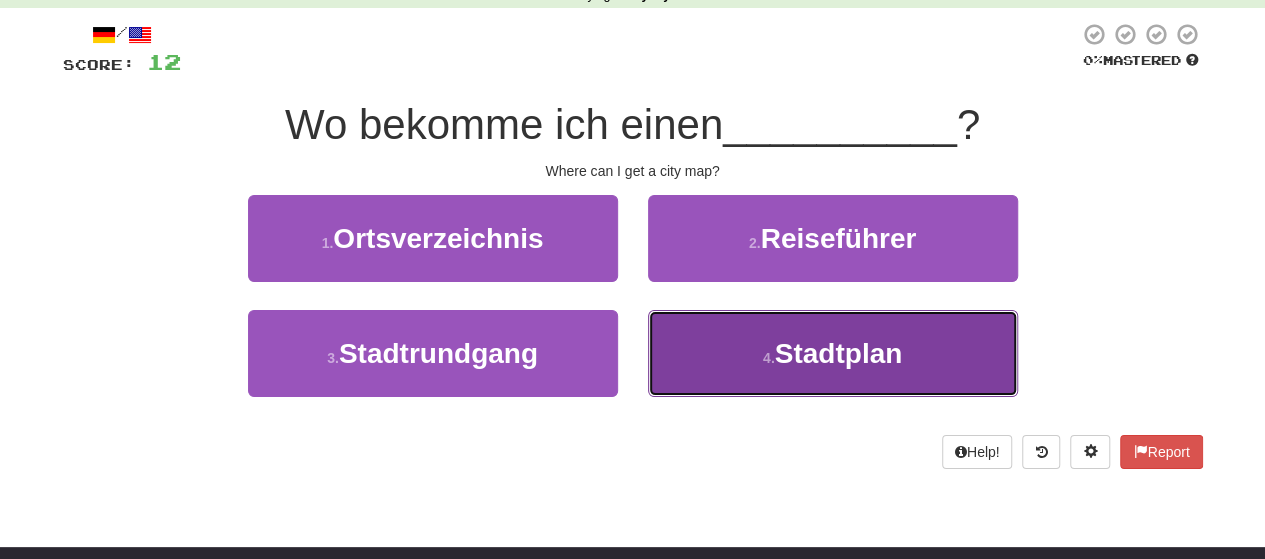 click on "Stadtplan" at bounding box center (839, 353) 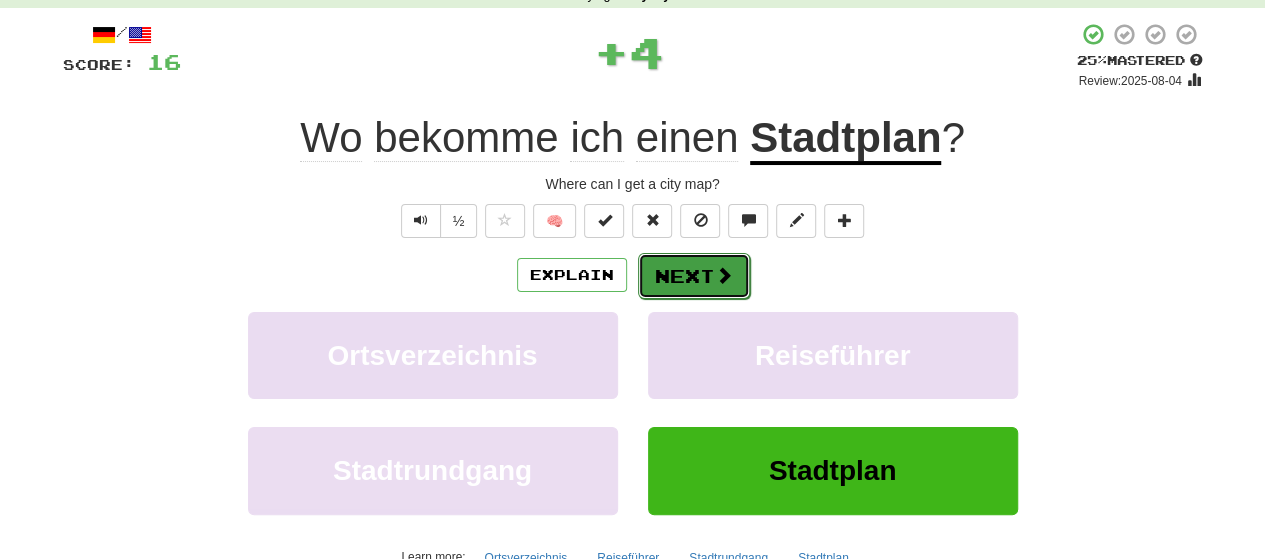 click on "Next" at bounding box center [694, 276] 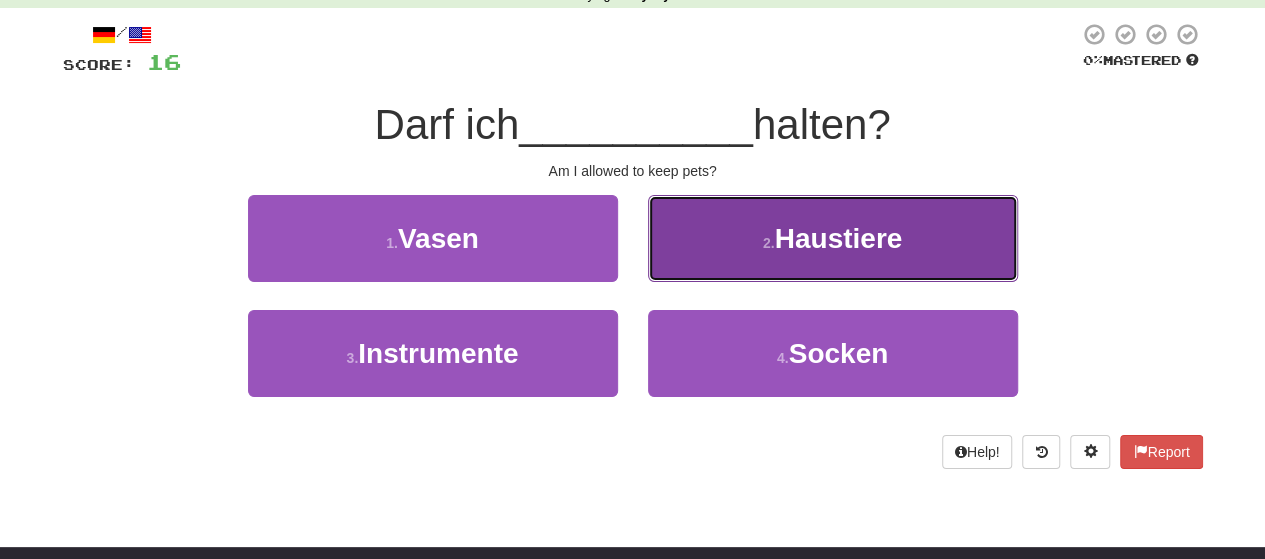 click on "2 .  Haustiere" at bounding box center (833, 238) 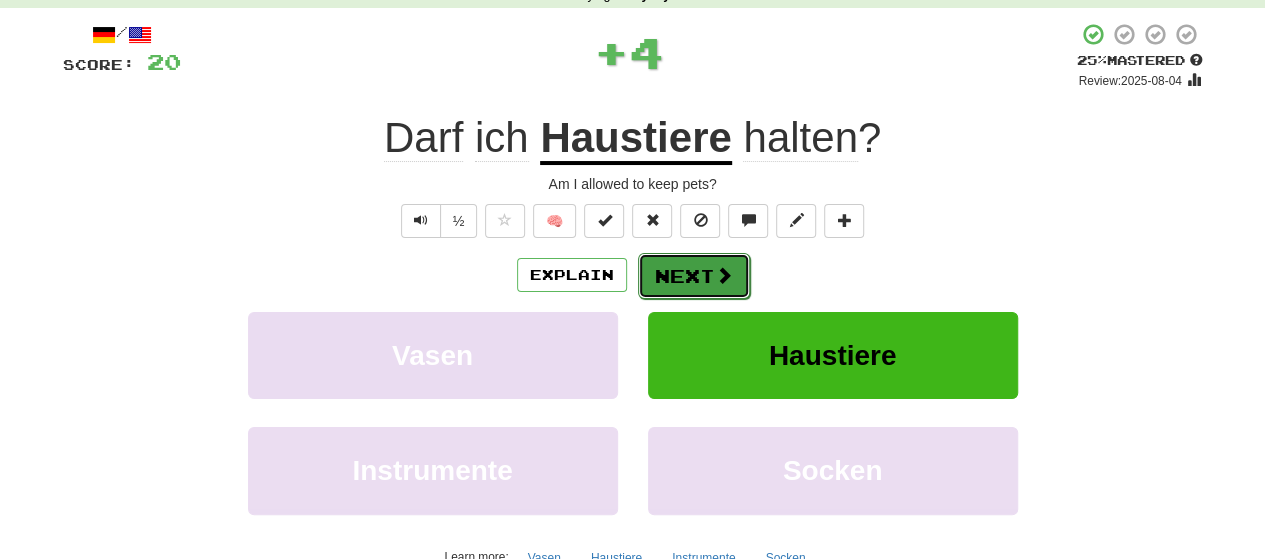 click on "Next" at bounding box center (694, 276) 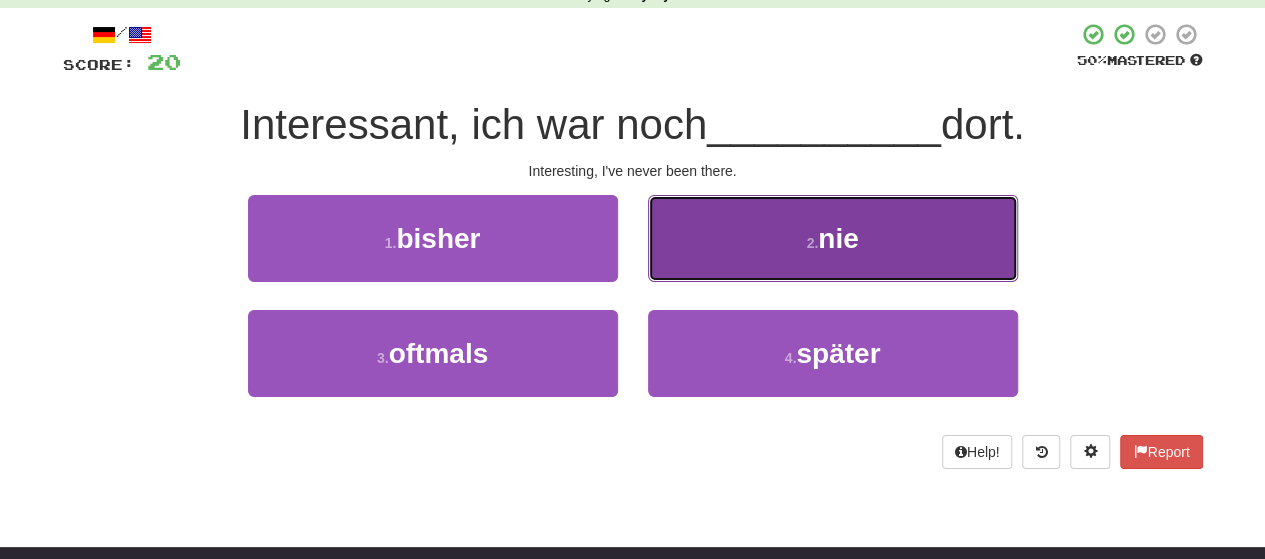 click on "2 .  nie" at bounding box center (833, 238) 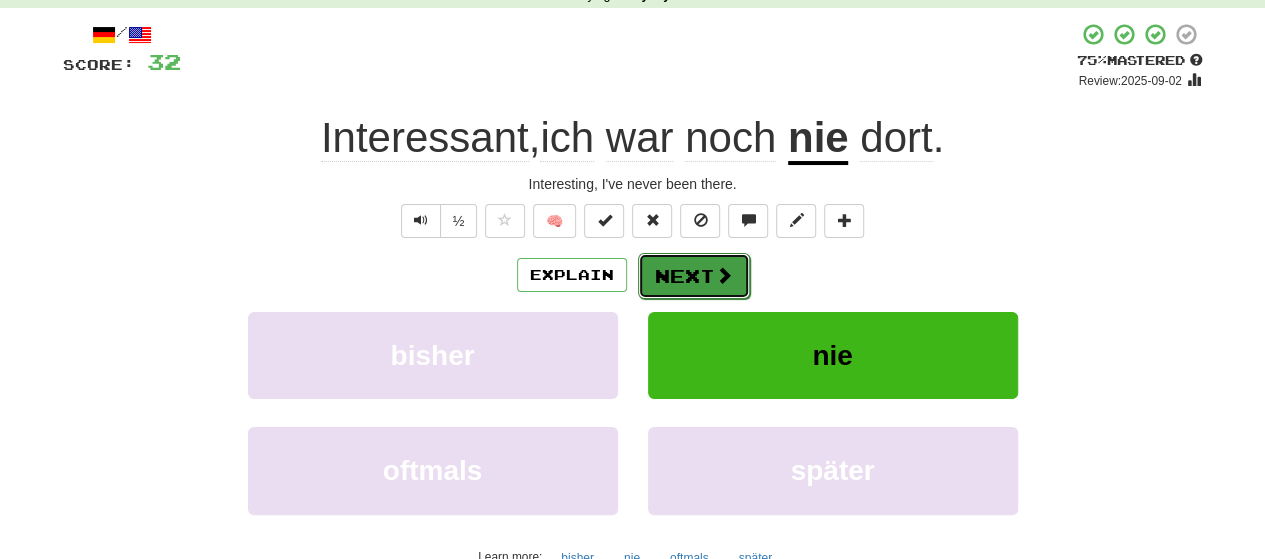 click on "Next" at bounding box center (694, 276) 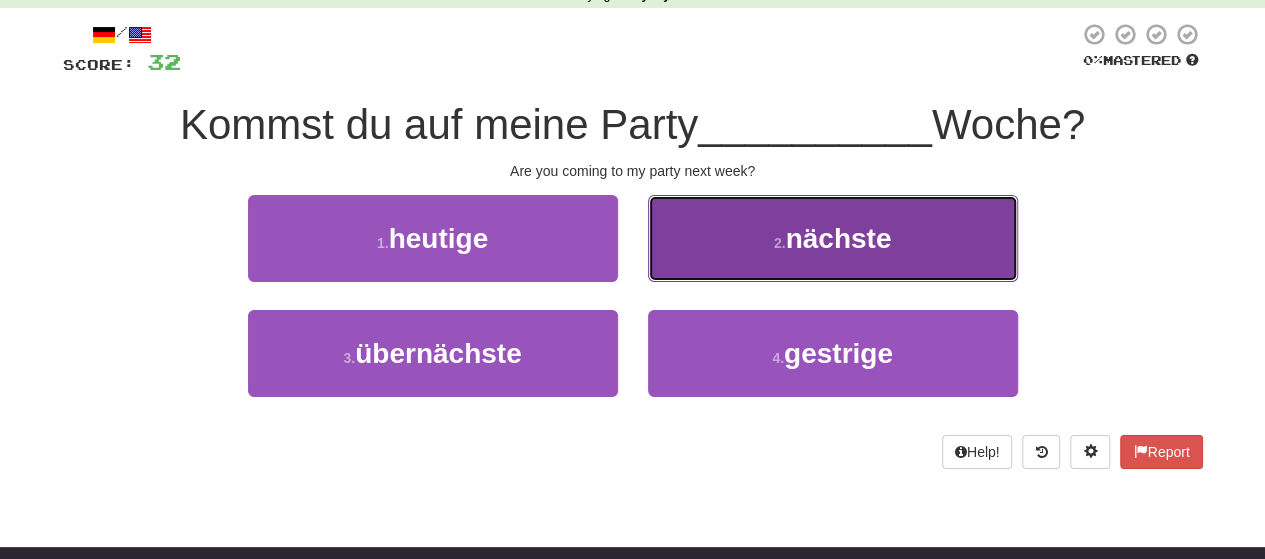 click on "2 .  nächste" at bounding box center (833, 238) 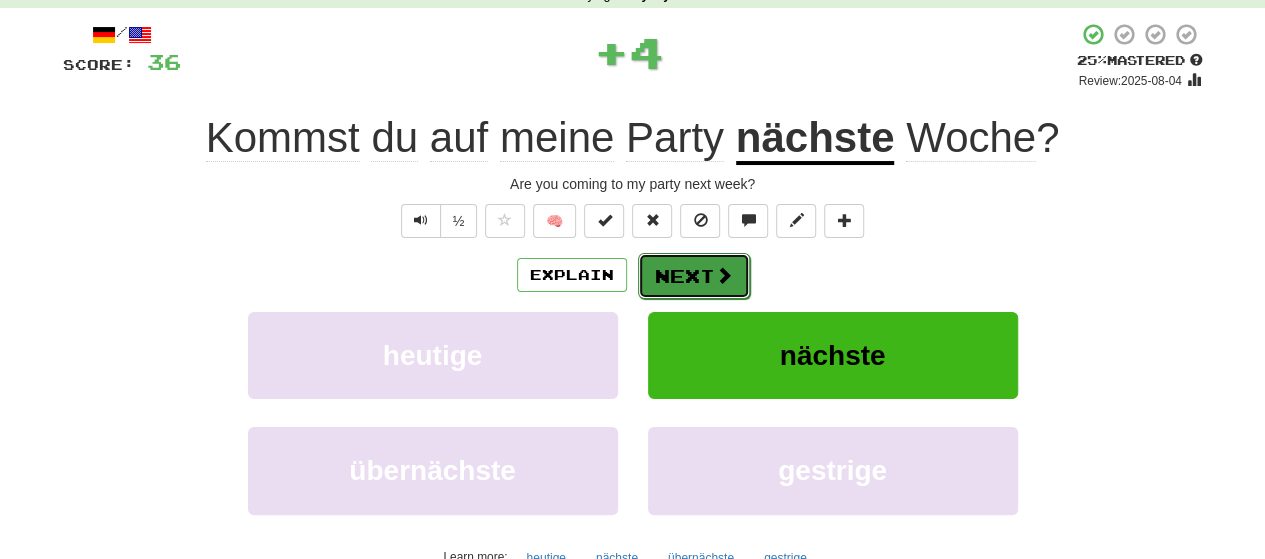 click on "Next" at bounding box center (694, 276) 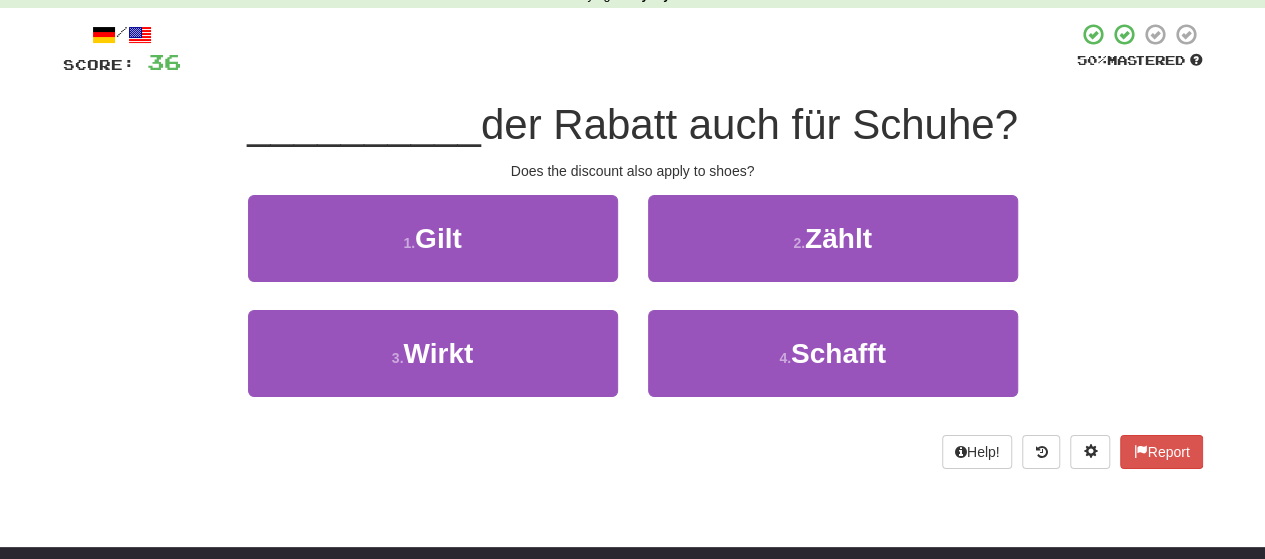 click on "der Rabatt auch für Schuhe?" at bounding box center [749, 124] 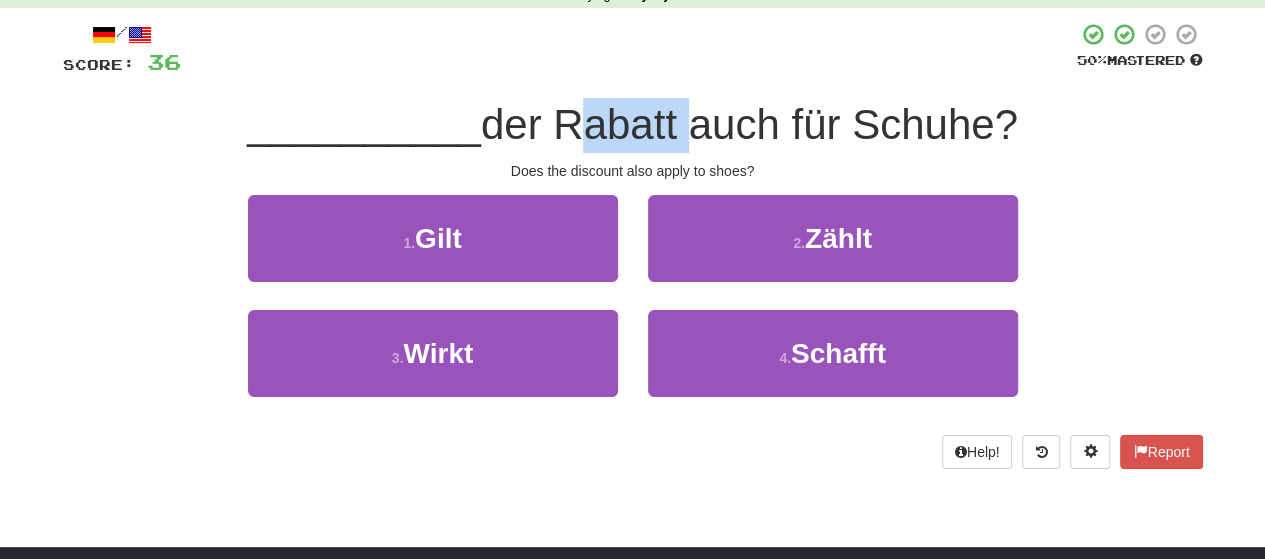 click on "der Rabatt auch für Schuhe?" at bounding box center [749, 124] 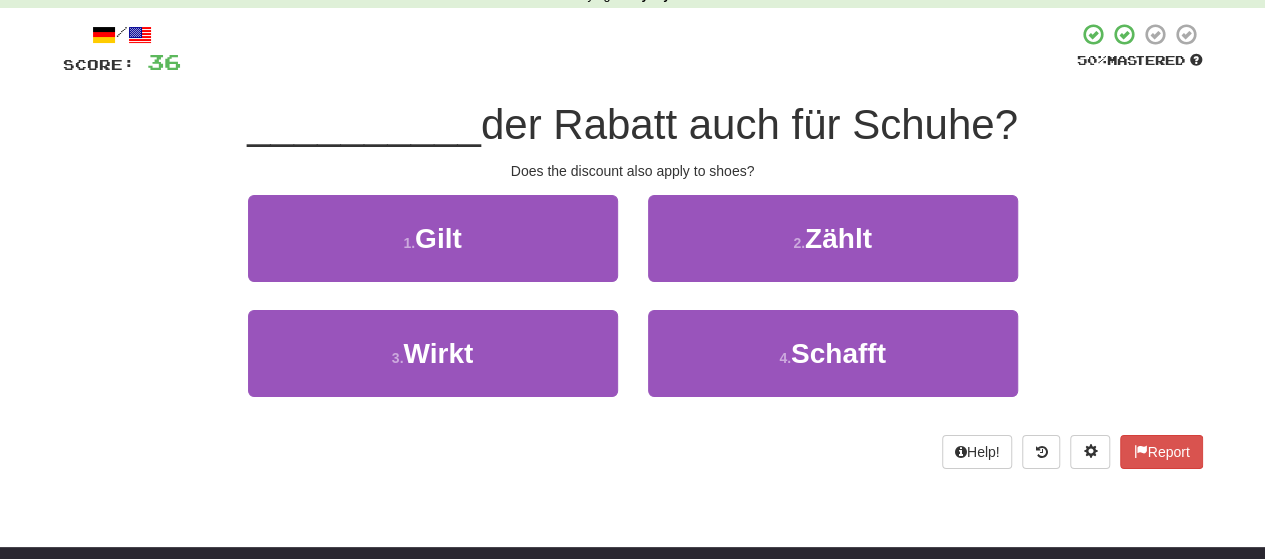 click on "der Rabatt auch für Schuhe?" at bounding box center [749, 124] 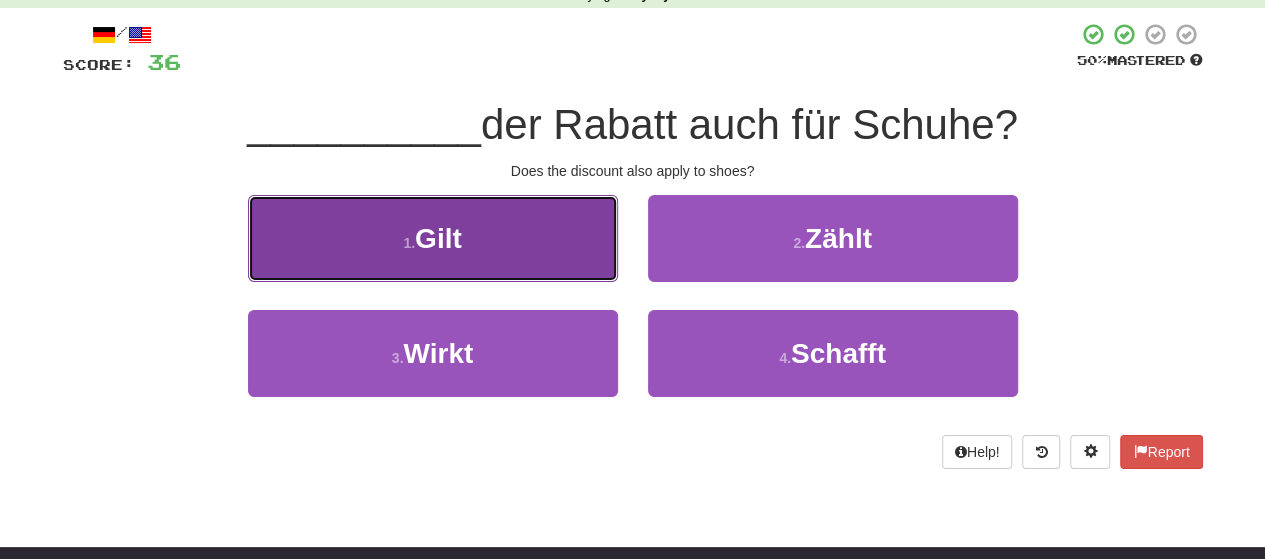 click on "1 .  Gilt" at bounding box center (433, 238) 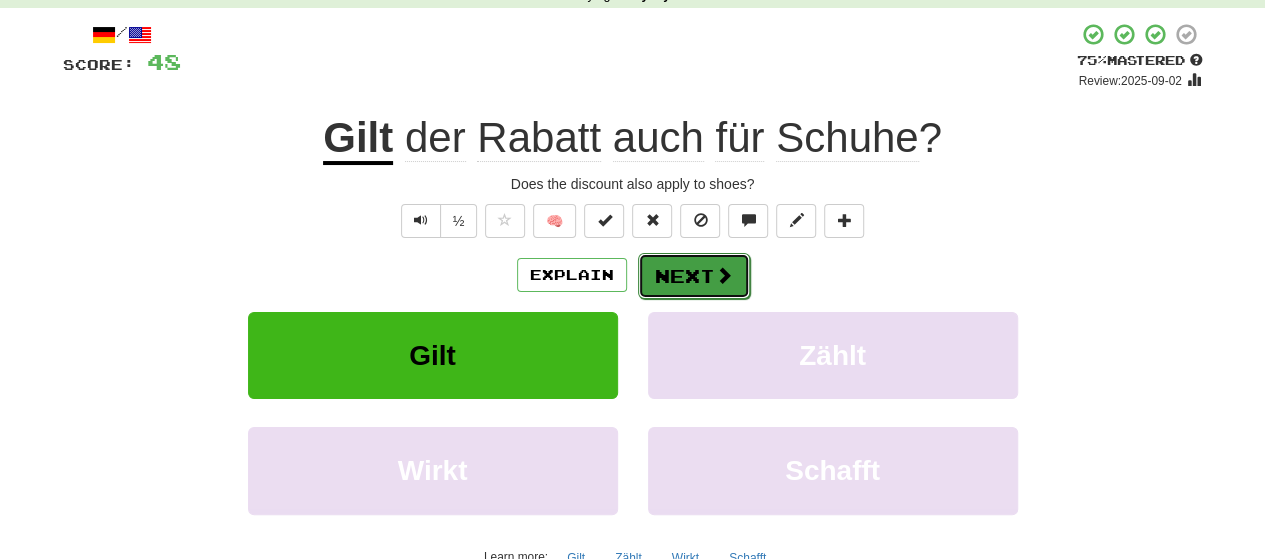 click on "Next" at bounding box center [694, 276] 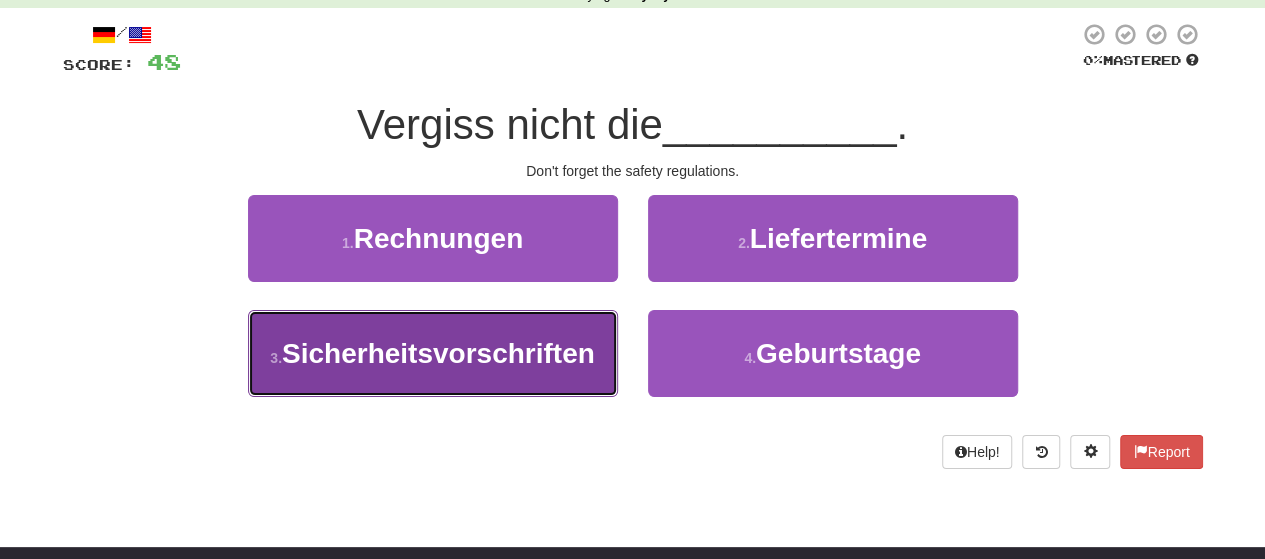 click on "Sicherheitsvorschriften" at bounding box center [438, 353] 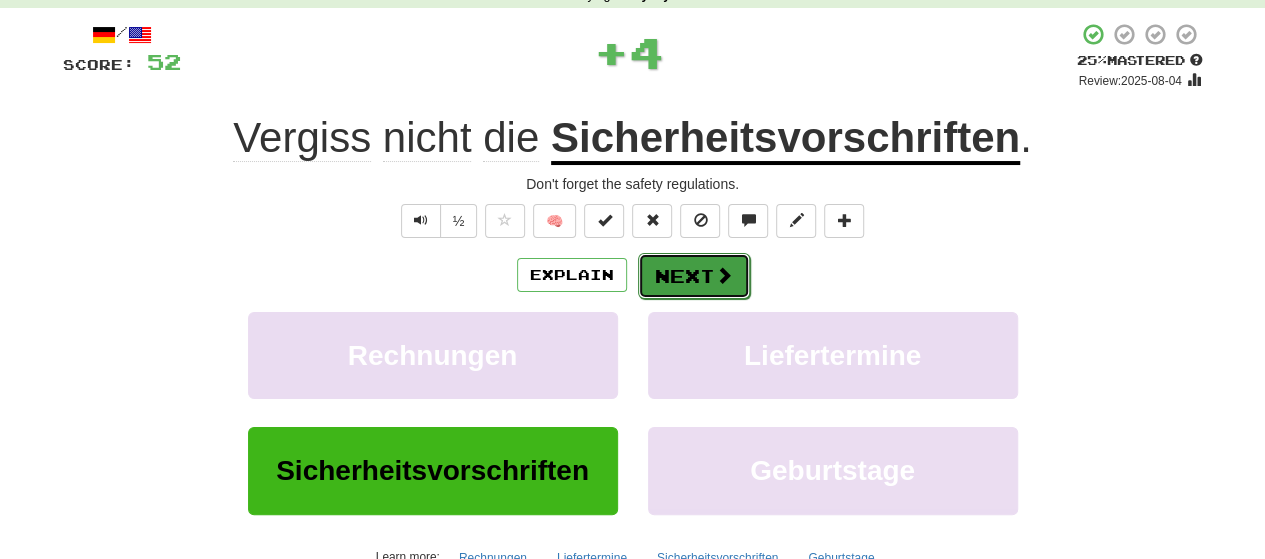 click on "Next" at bounding box center (694, 276) 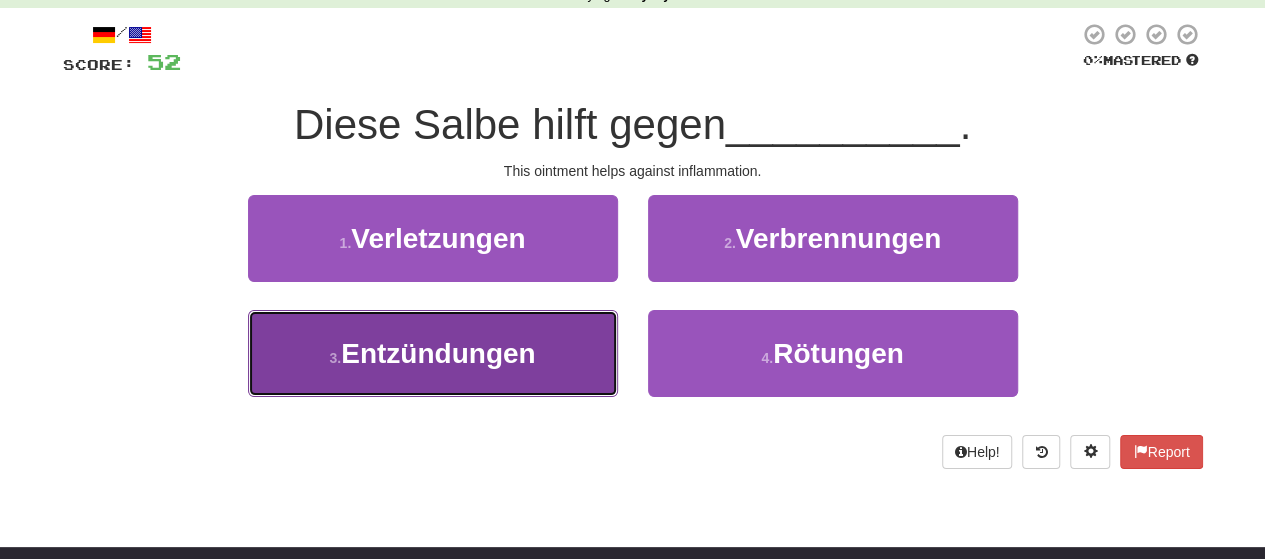 click on "Entzündungen" at bounding box center (438, 353) 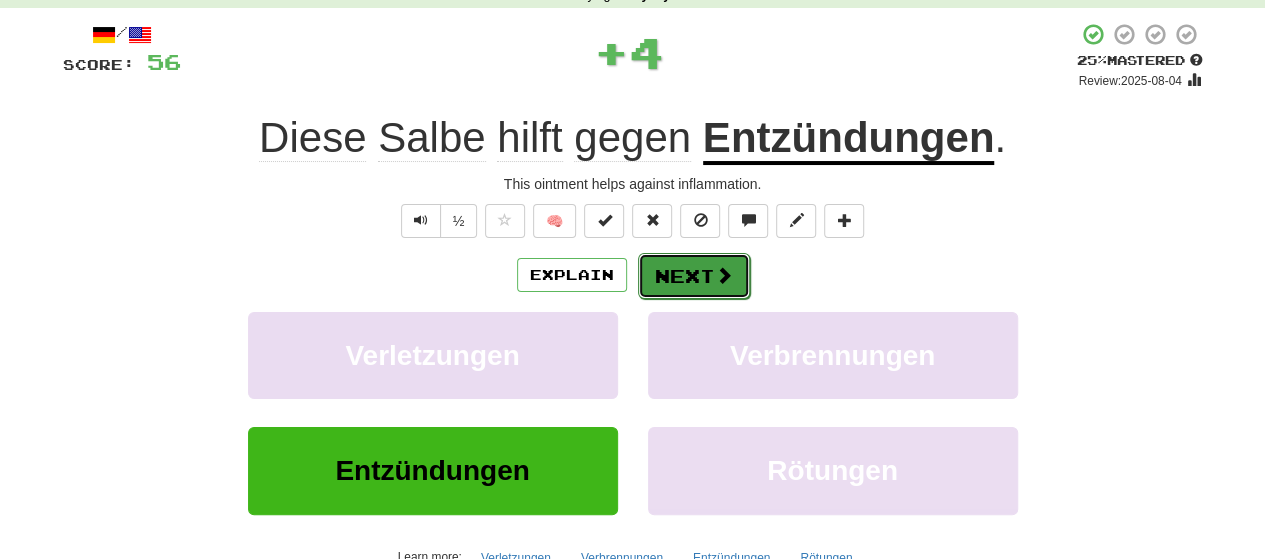 click on "Next" at bounding box center (694, 276) 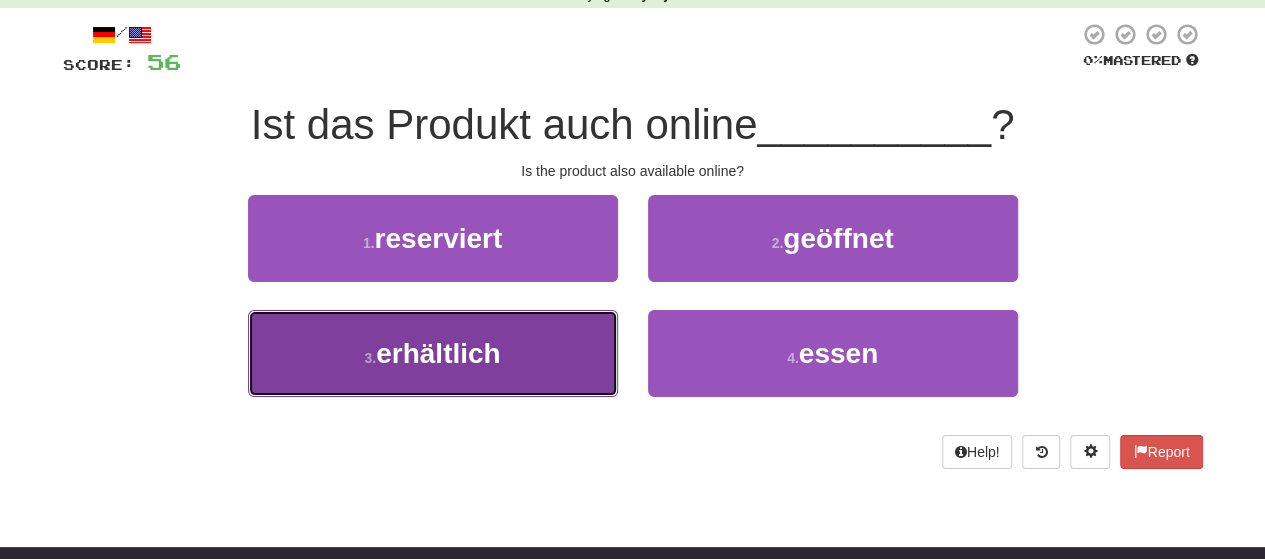 click on "3 .  erhältlich" at bounding box center (433, 353) 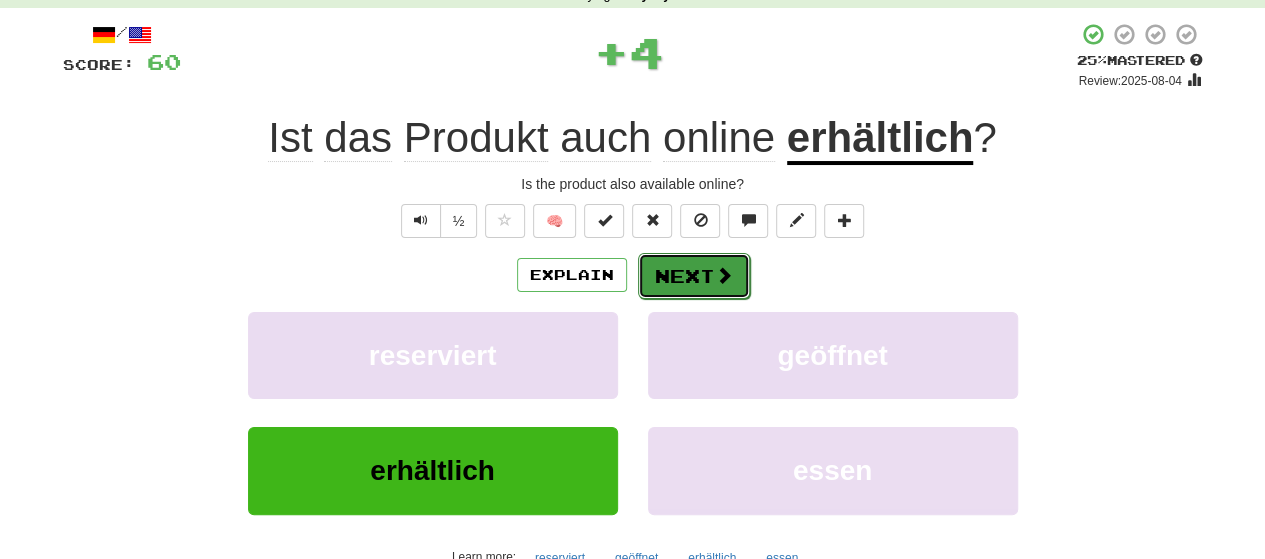 click on "Next" at bounding box center (694, 276) 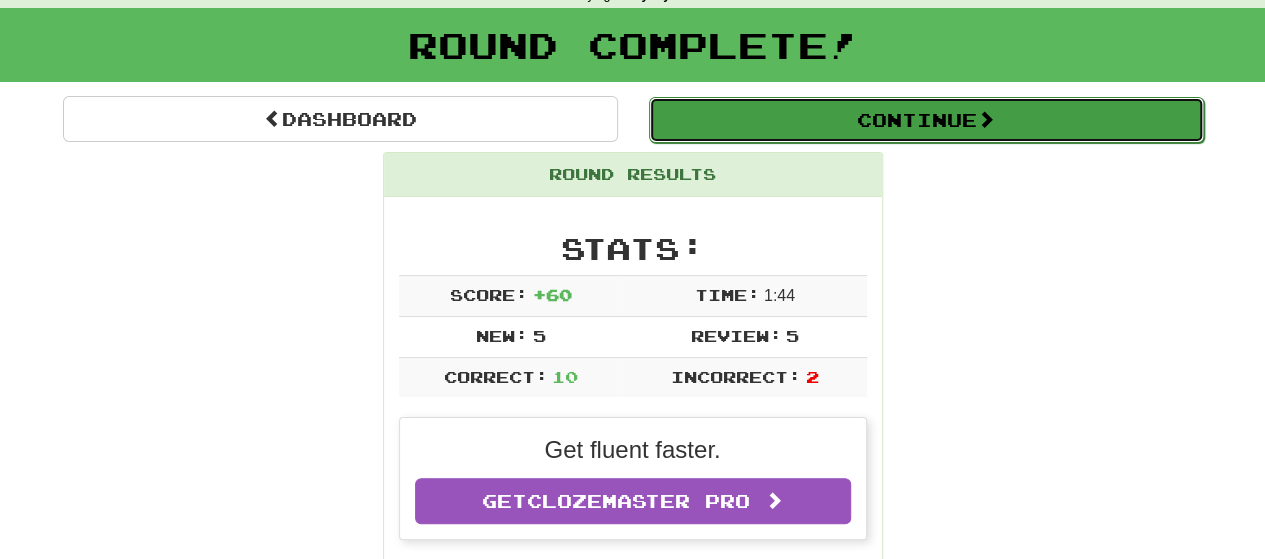 click on "Continue" at bounding box center [926, 120] 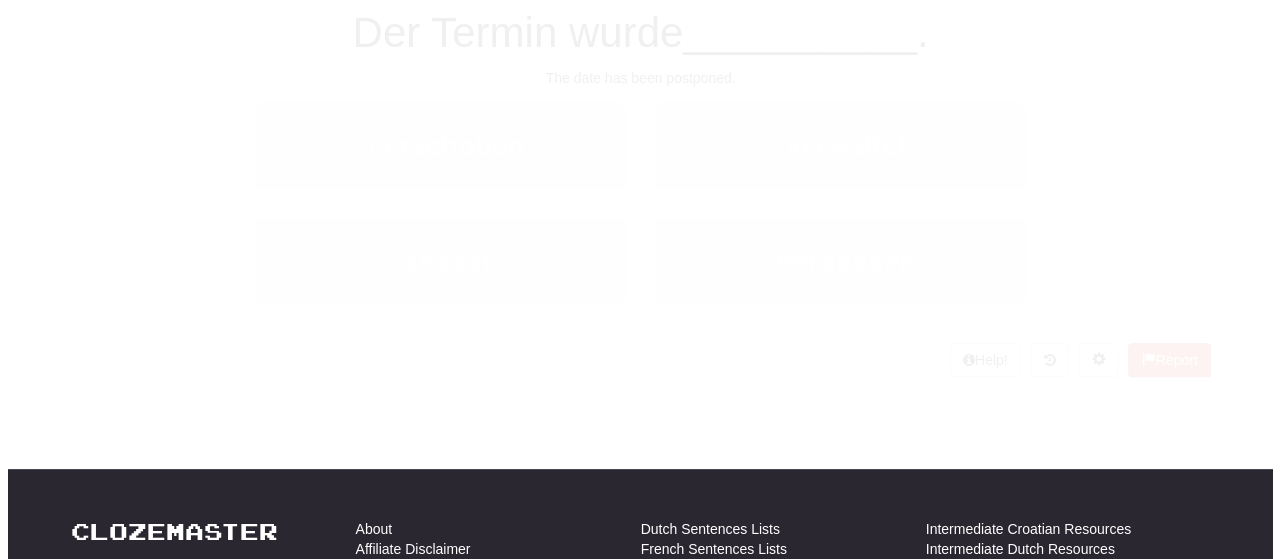 scroll, scrollTop: 100, scrollLeft: 0, axis: vertical 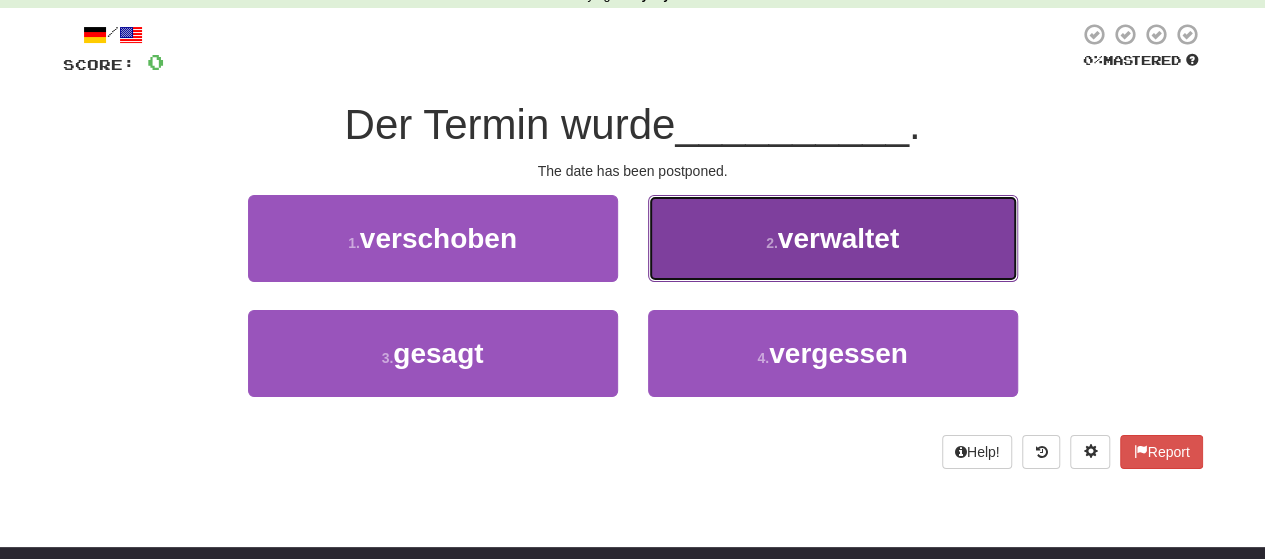 click on "2 .  verwaltet" at bounding box center (833, 238) 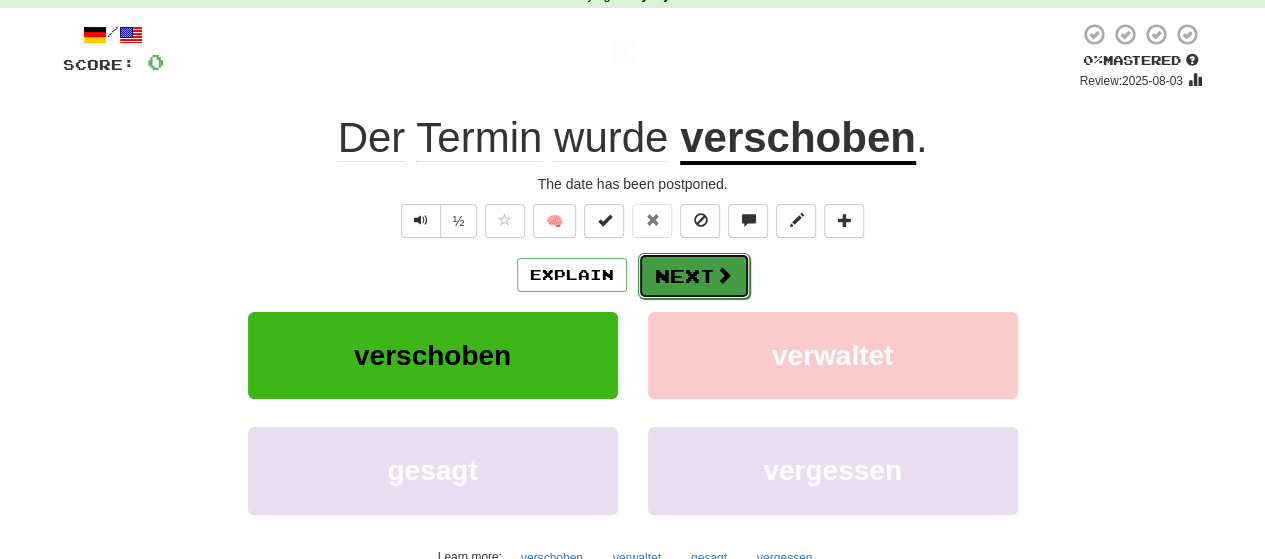 click on "Next" at bounding box center (694, 276) 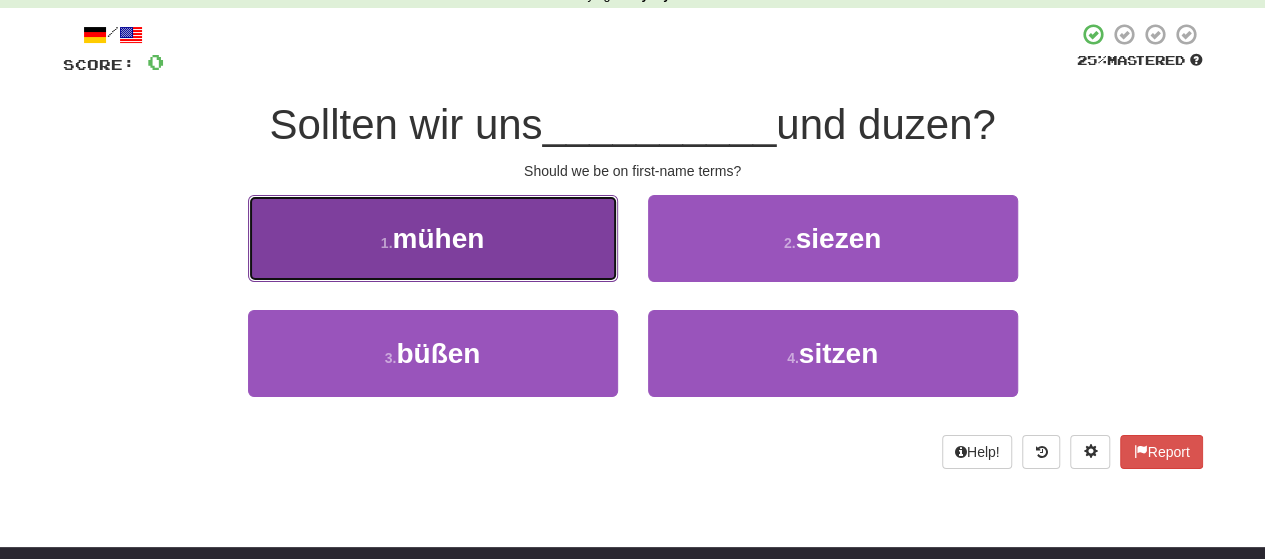 click on "mühen" at bounding box center (438, 238) 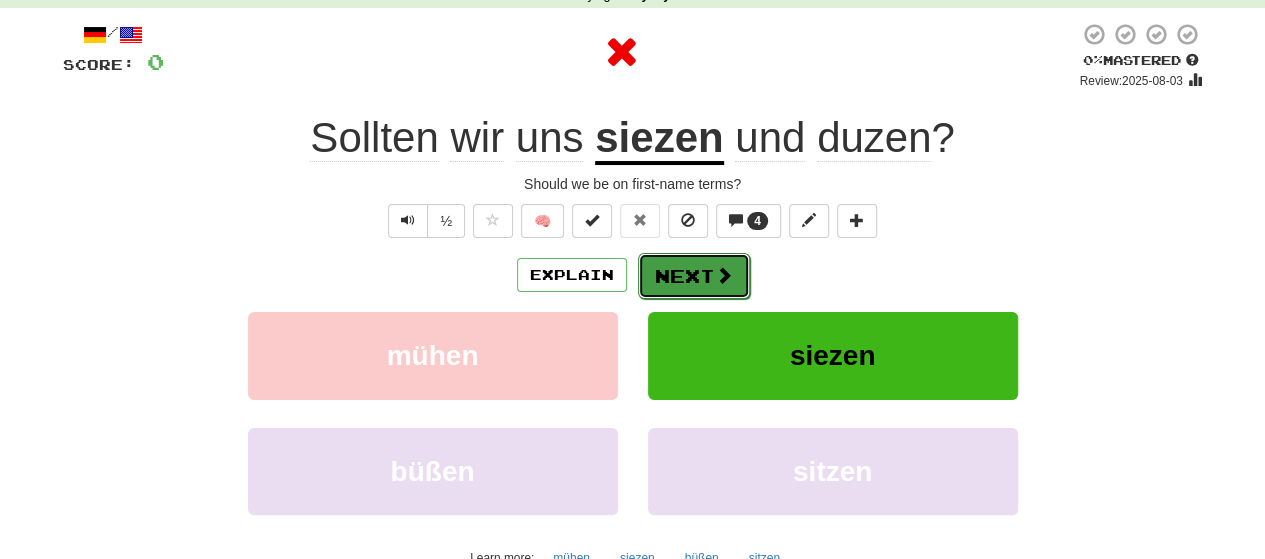 click on "Next" at bounding box center (694, 276) 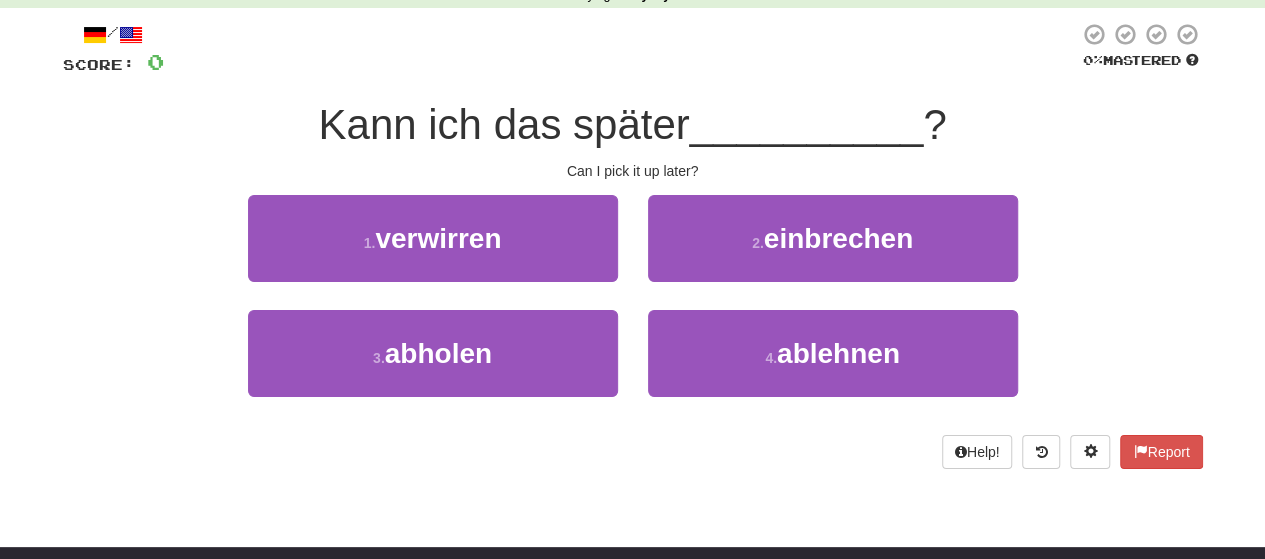 click on "Kann ich das später" at bounding box center [503, 124] 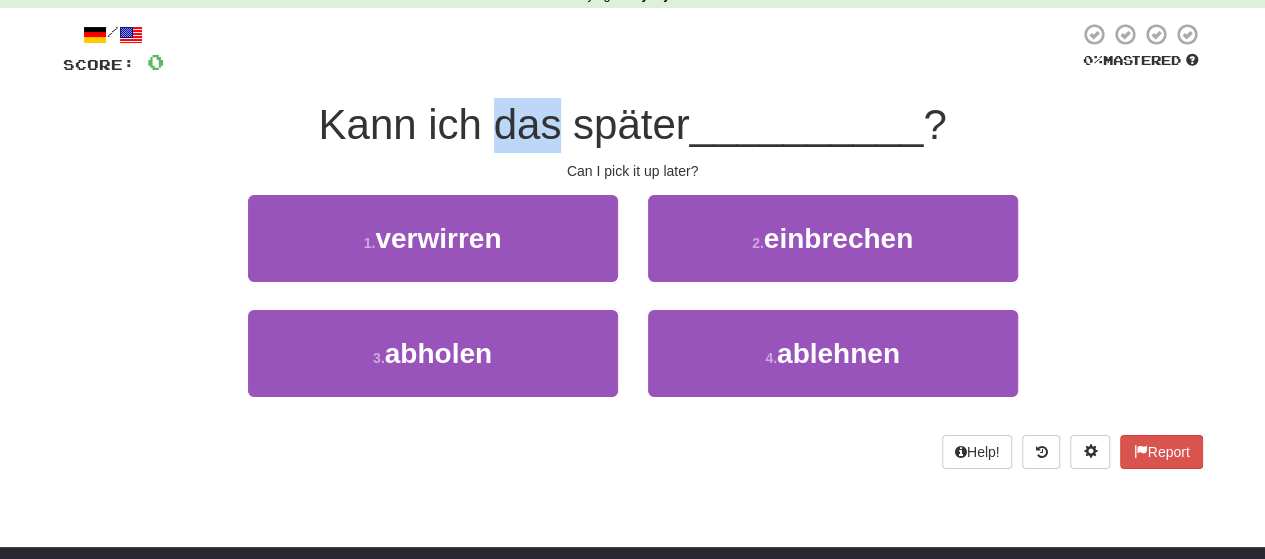click on "Kann ich das später" at bounding box center (503, 124) 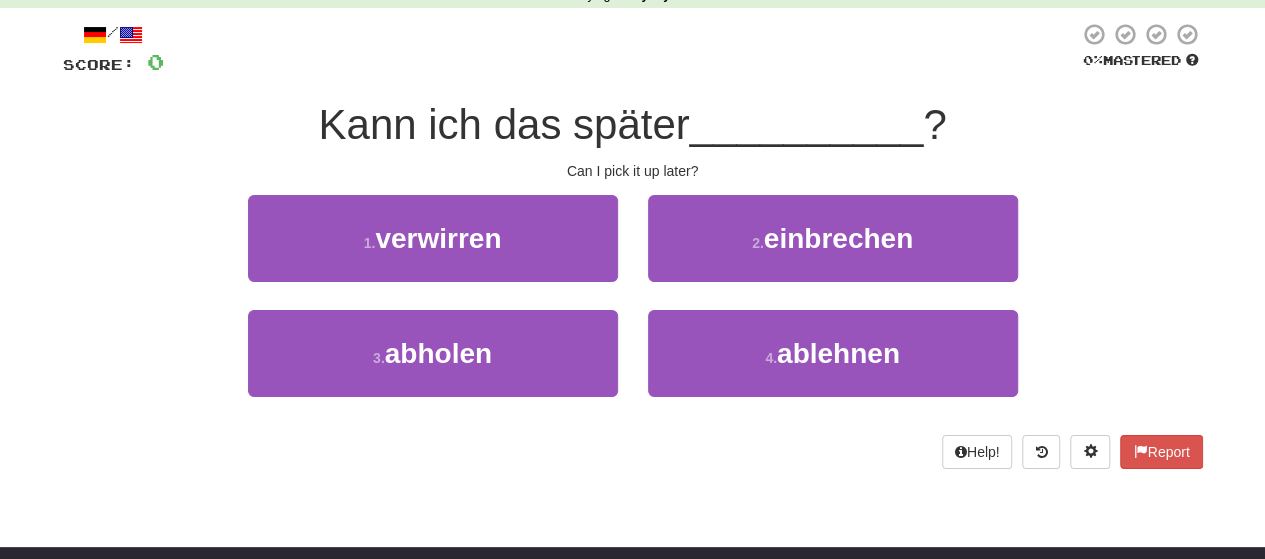 click on "Kann ich das später  __________ ?" at bounding box center (633, 125) 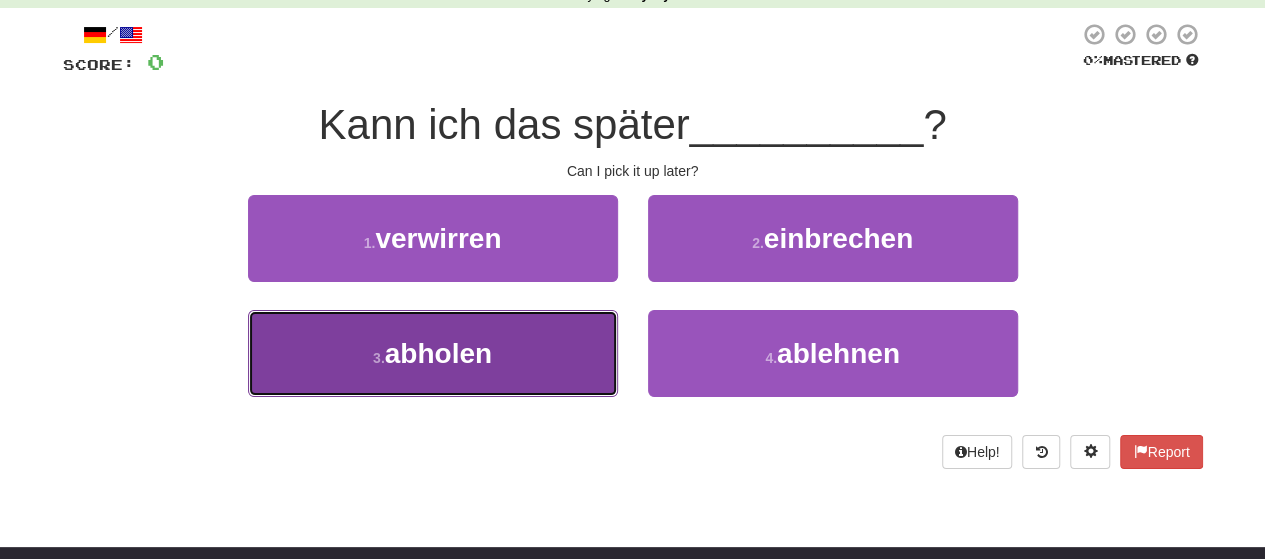 click on "3 .  abholen" at bounding box center (433, 353) 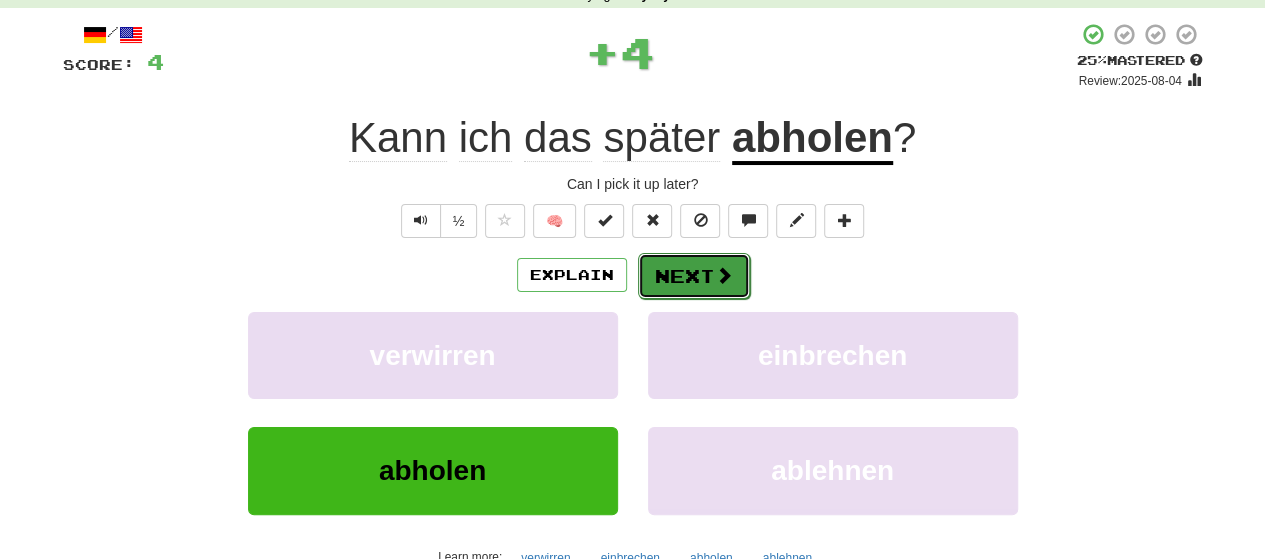 click on "Next" at bounding box center [694, 276] 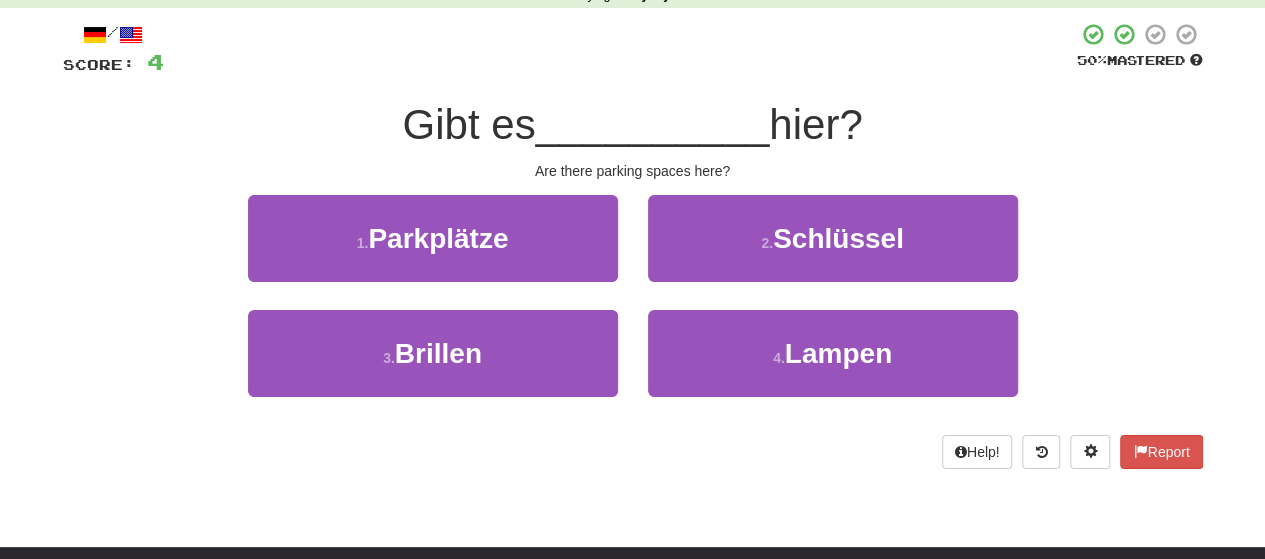 click on "3 .  Brillen 4 .  Lampen" at bounding box center (633, 367) 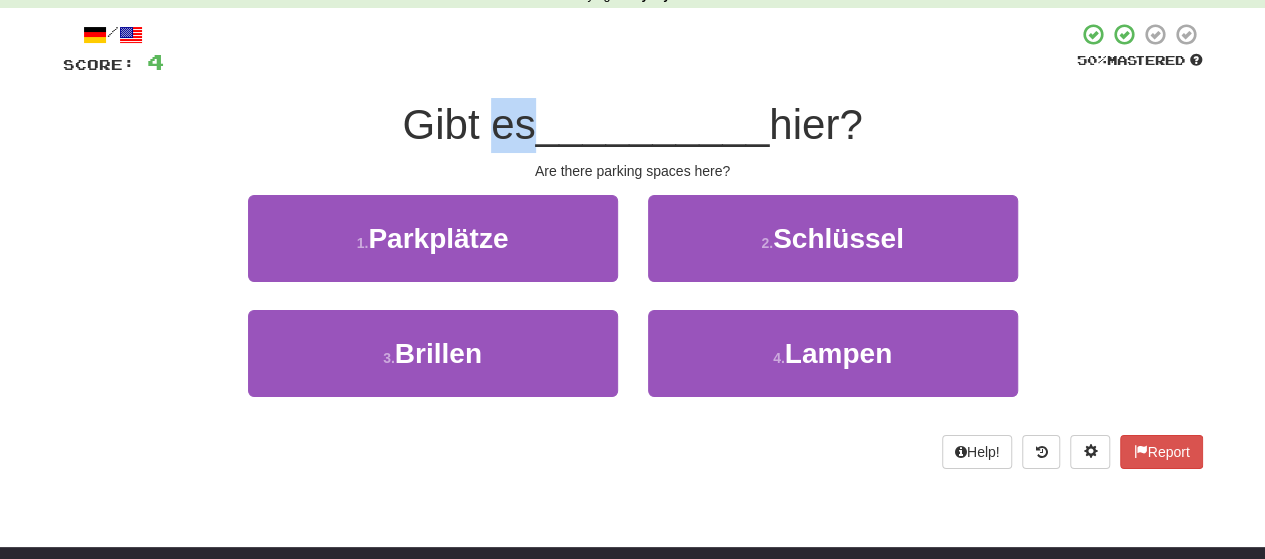 click on "Gibt es" at bounding box center [468, 124] 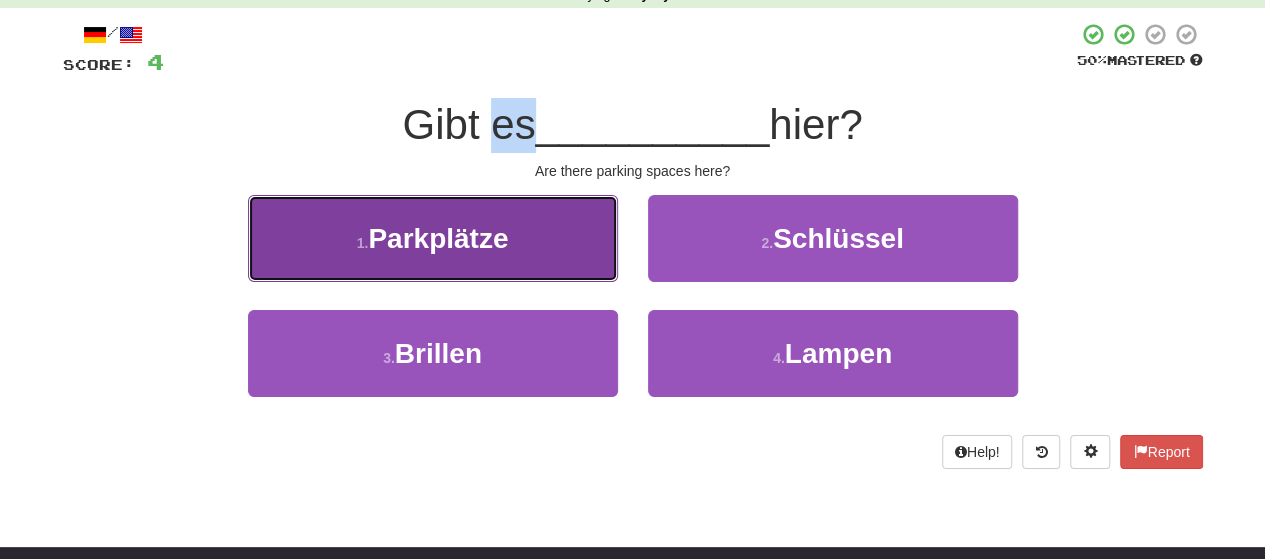 click on "1 .  Parkplätze" at bounding box center (433, 238) 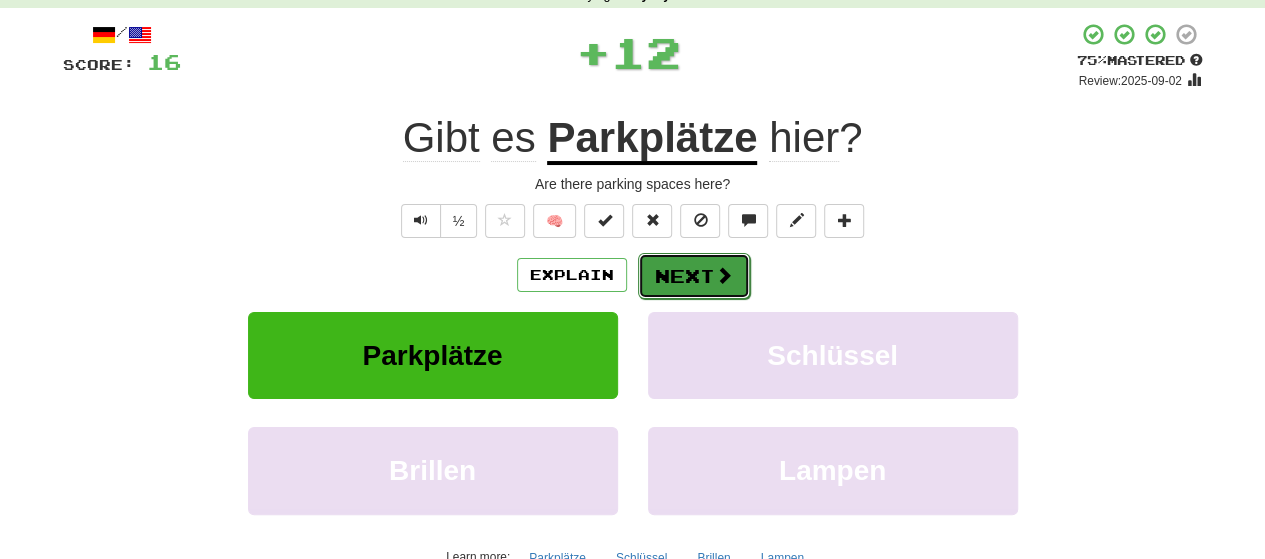 click on "Next" at bounding box center [694, 276] 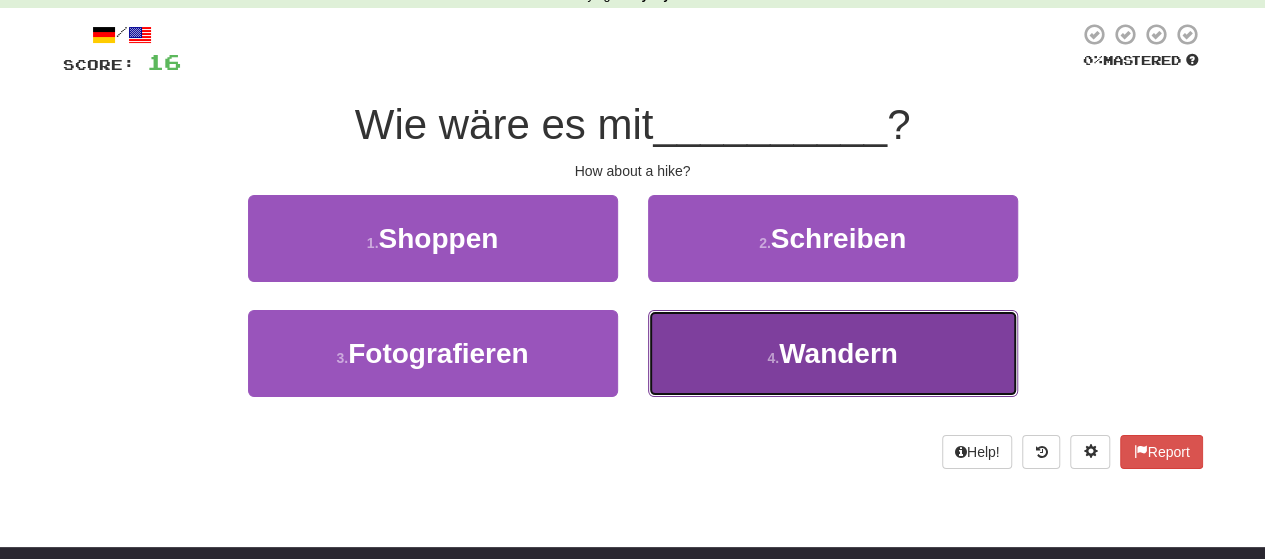 click on "4 .  Wandern" at bounding box center (833, 353) 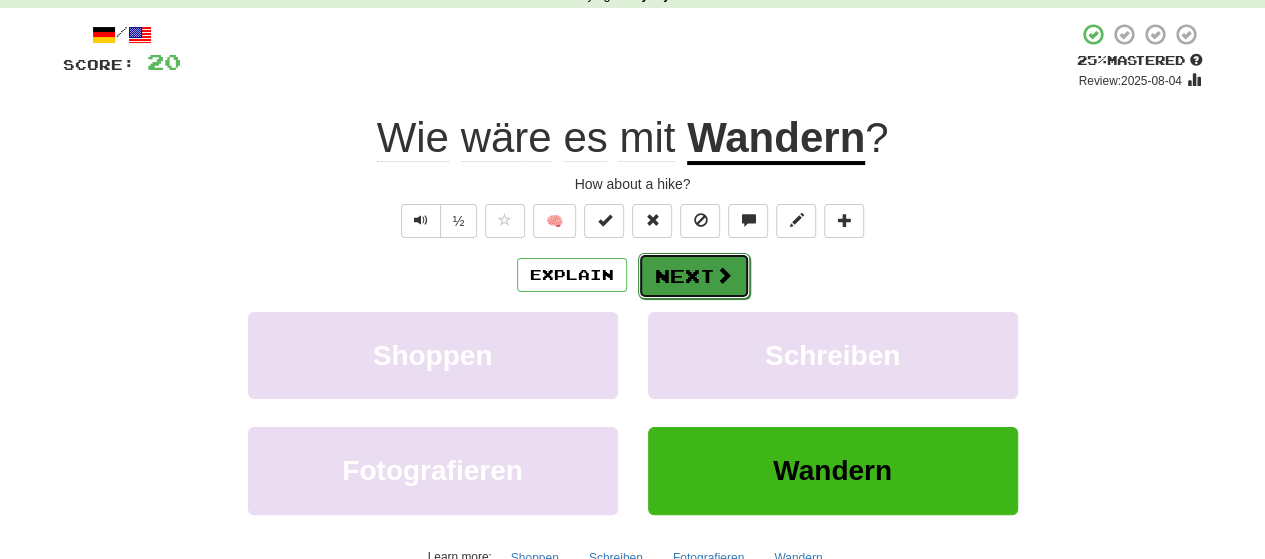 click on "Next" at bounding box center [694, 276] 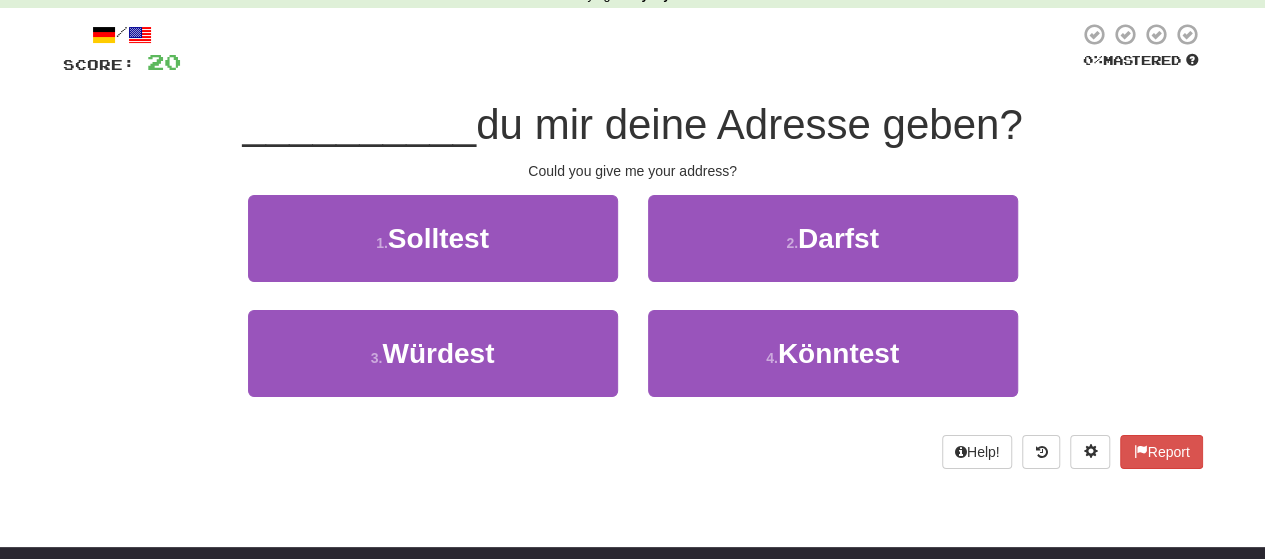 click on "/ Score: 200 % Mastered __________ du mir deine Adresse geben? Could you give me your address? 1 . Solltest 2 . Darfst 3 . Würdest 4 . Könntest Help! Report" at bounding box center (633, 245) 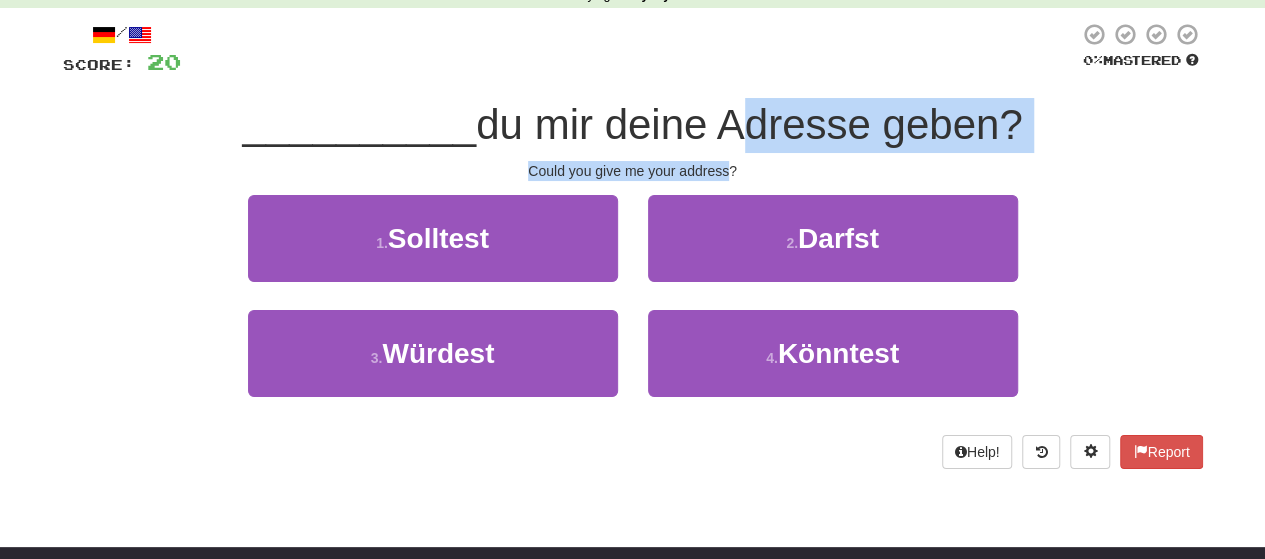 click on "/ Score: 200 % Mastered __________ du mir deine Adresse geben? Could you give me your address? 1 . Solltest 2 . Darfst 3 . Würdest 4 . Könntest Help! Report" at bounding box center [633, 245] 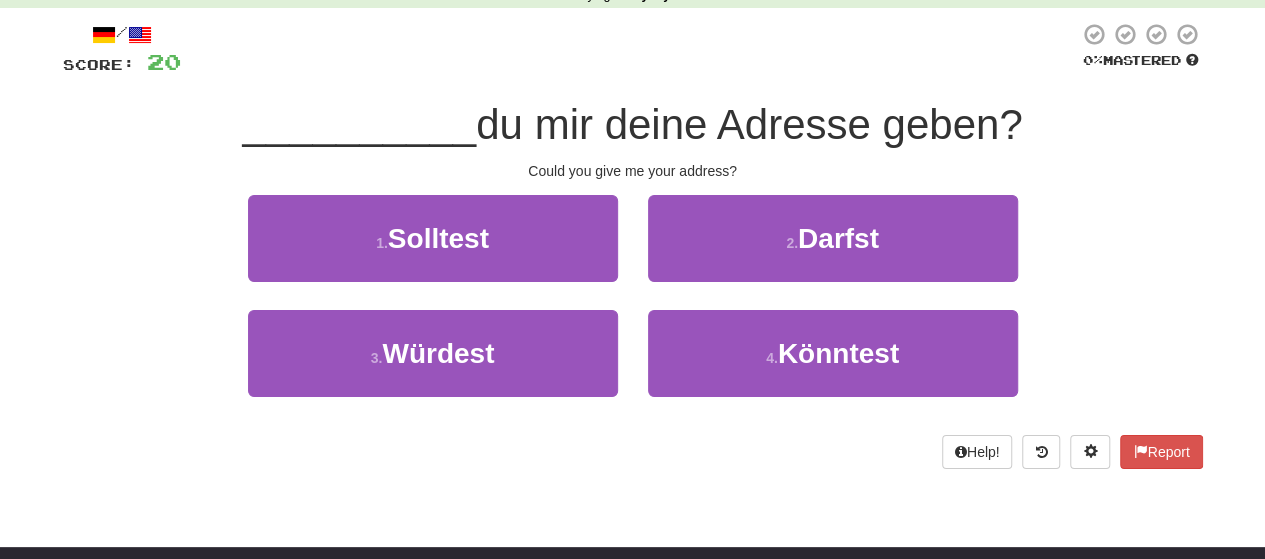 click on "du mir deine Adresse geben?" at bounding box center (749, 124) 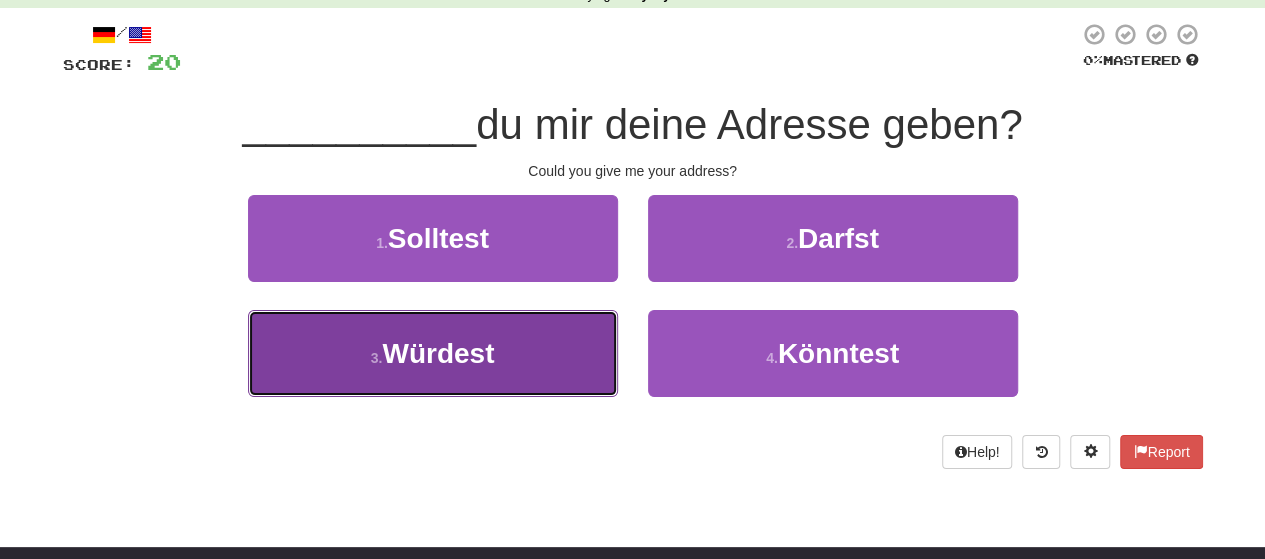 click on "3 .  Würdest" at bounding box center [433, 353] 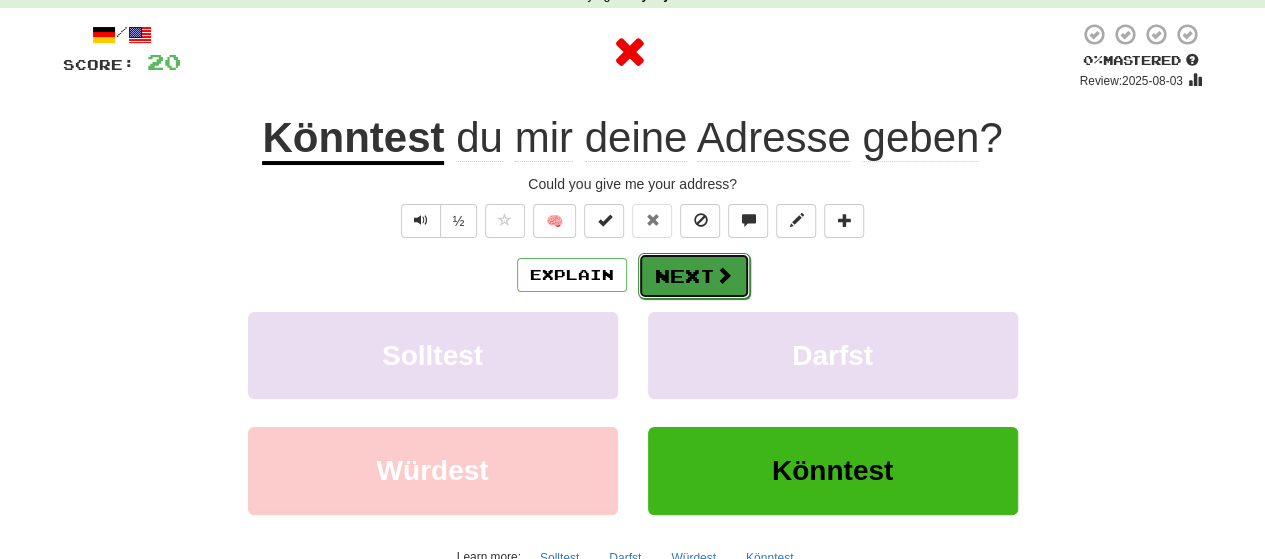 click on "Next" at bounding box center [694, 276] 